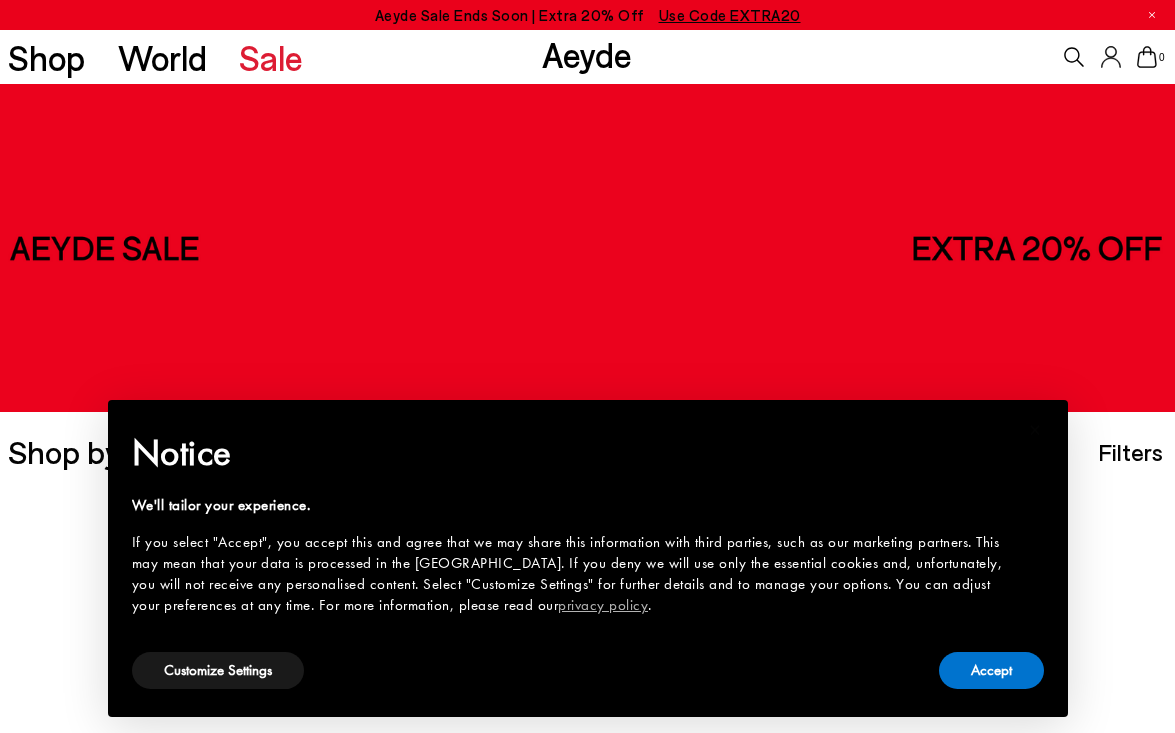 scroll, scrollTop: 0, scrollLeft: 0, axis: both 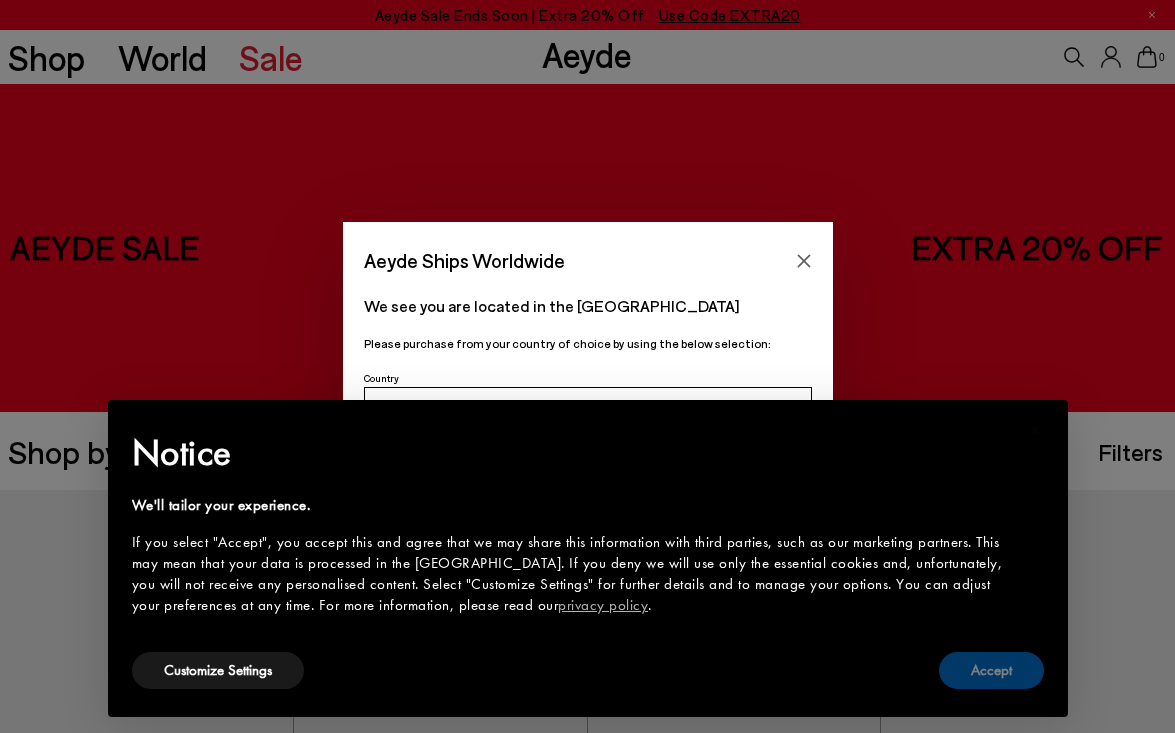 click on "Accept" at bounding box center [991, 670] 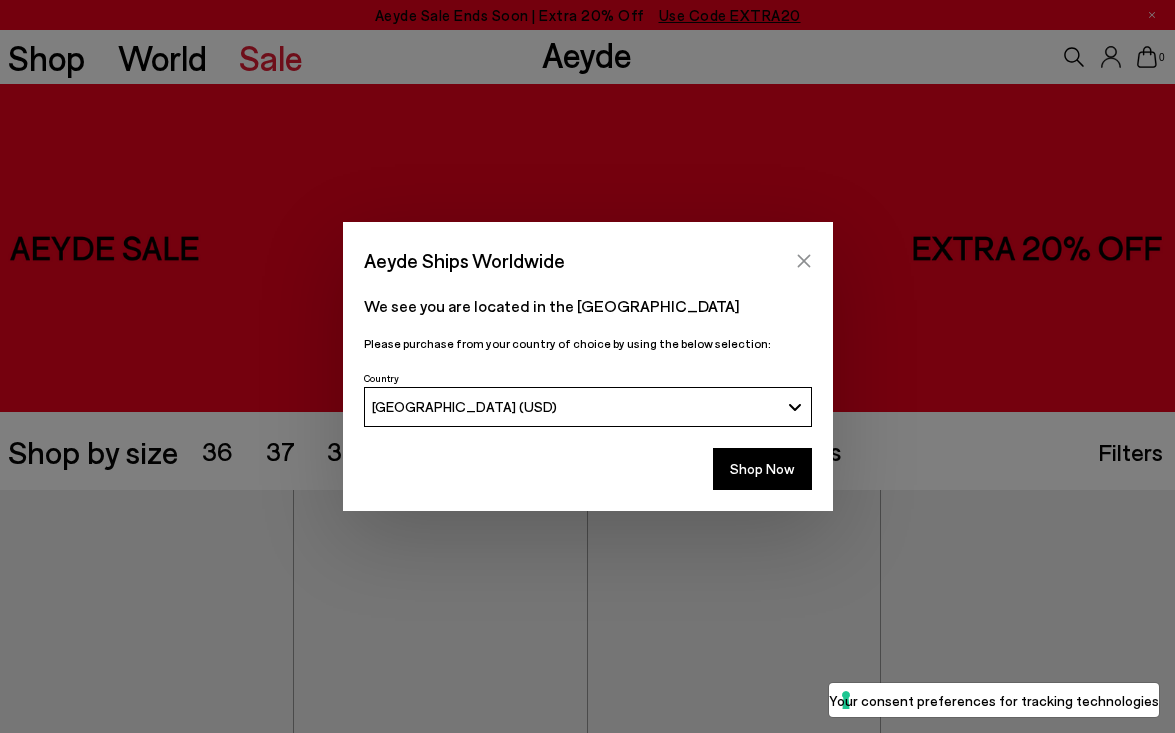 click 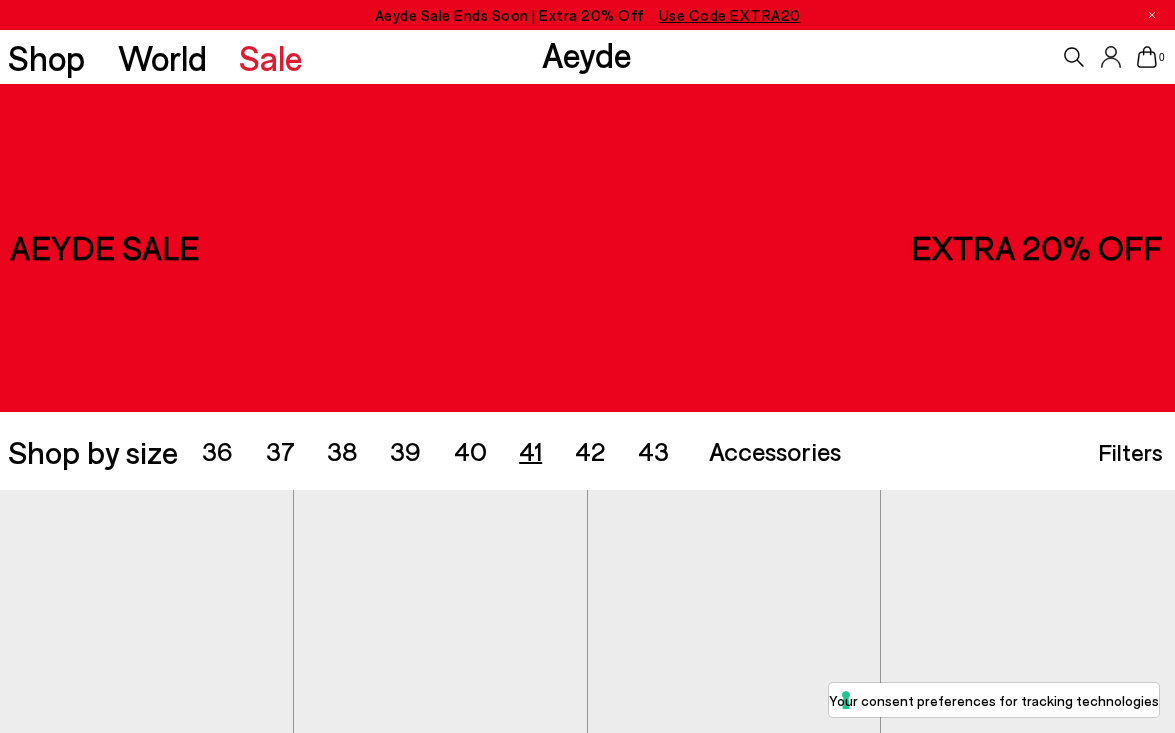 click on "41" at bounding box center [530, 450] 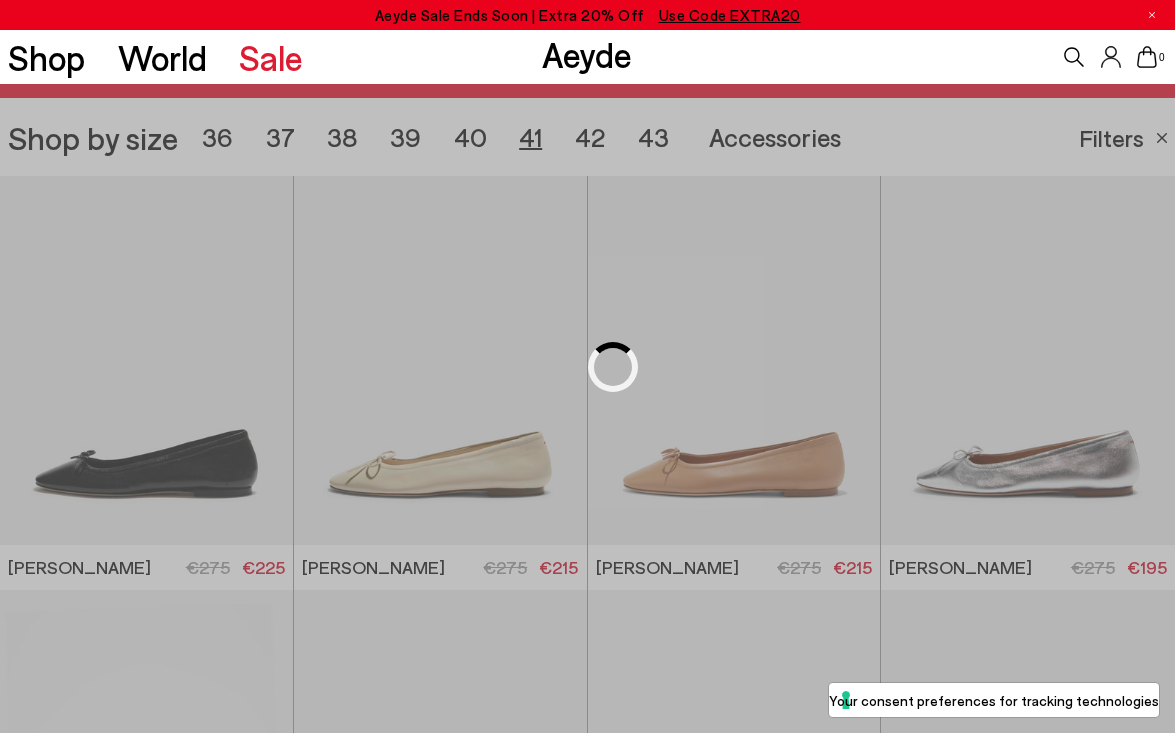 scroll, scrollTop: 327, scrollLeft: 0, axis: vertical 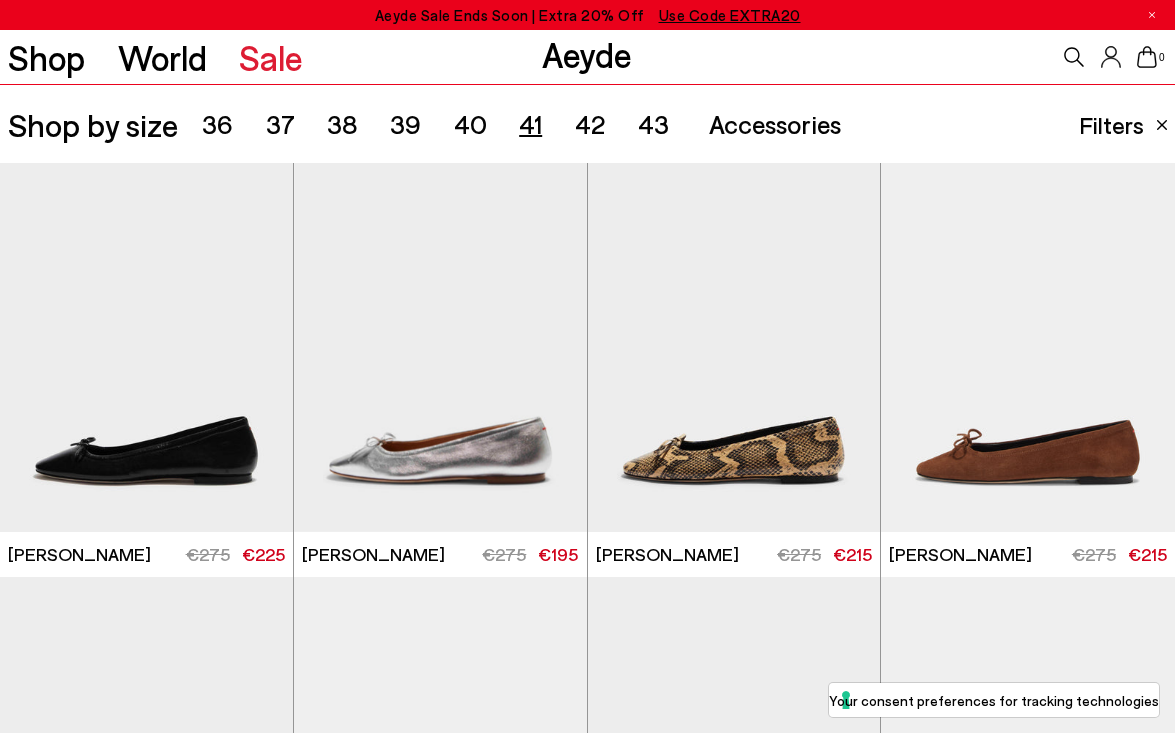 click on "Filters" at bounding box center (1111, 124) 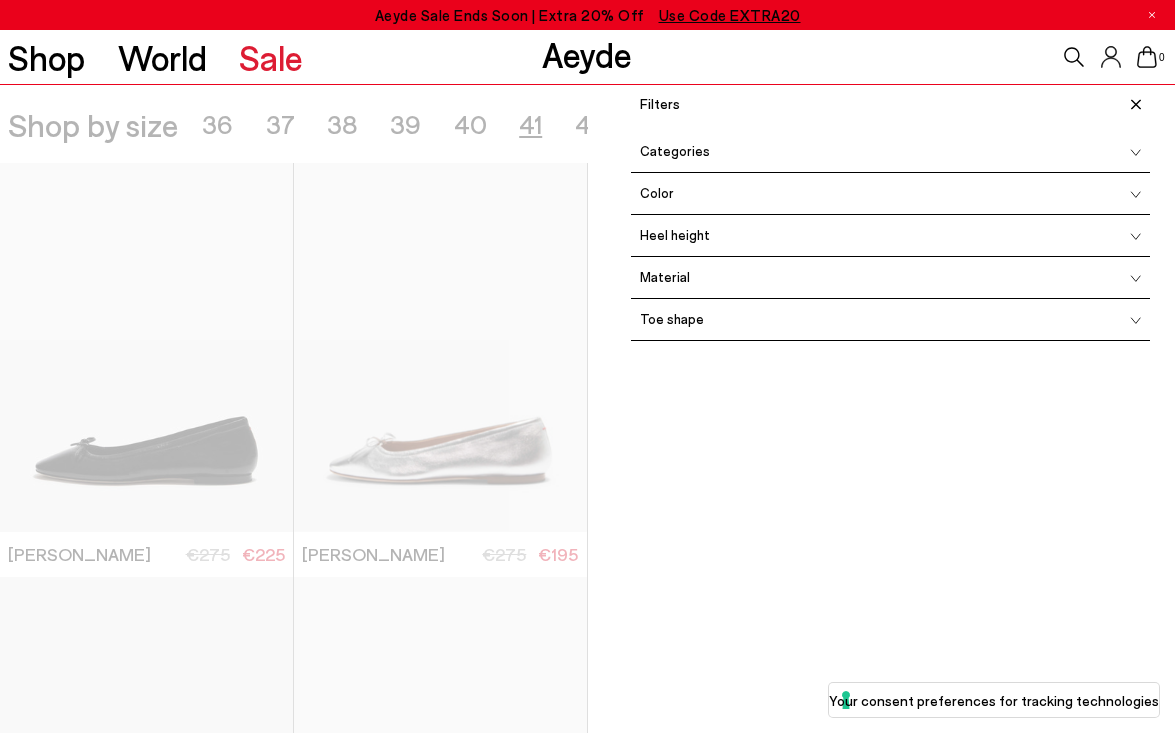 click on "Categories" at bounding box center (891, 152) 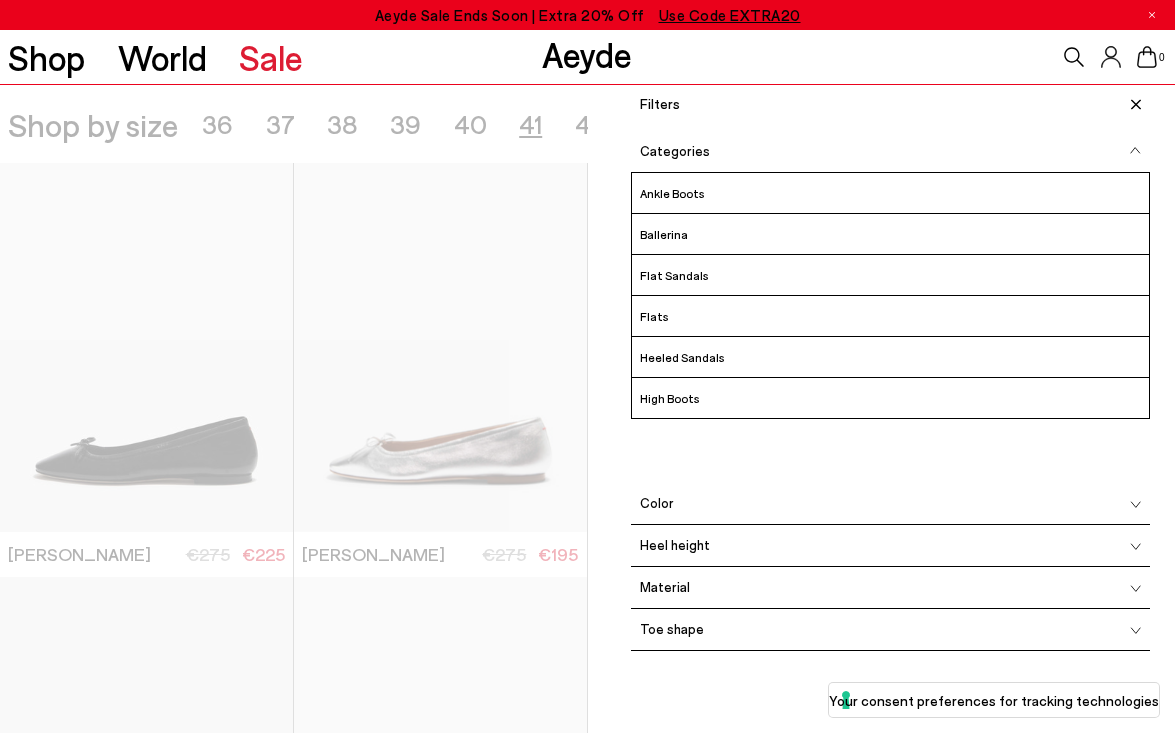 click on "Categories" at bounding box center (891, 152) 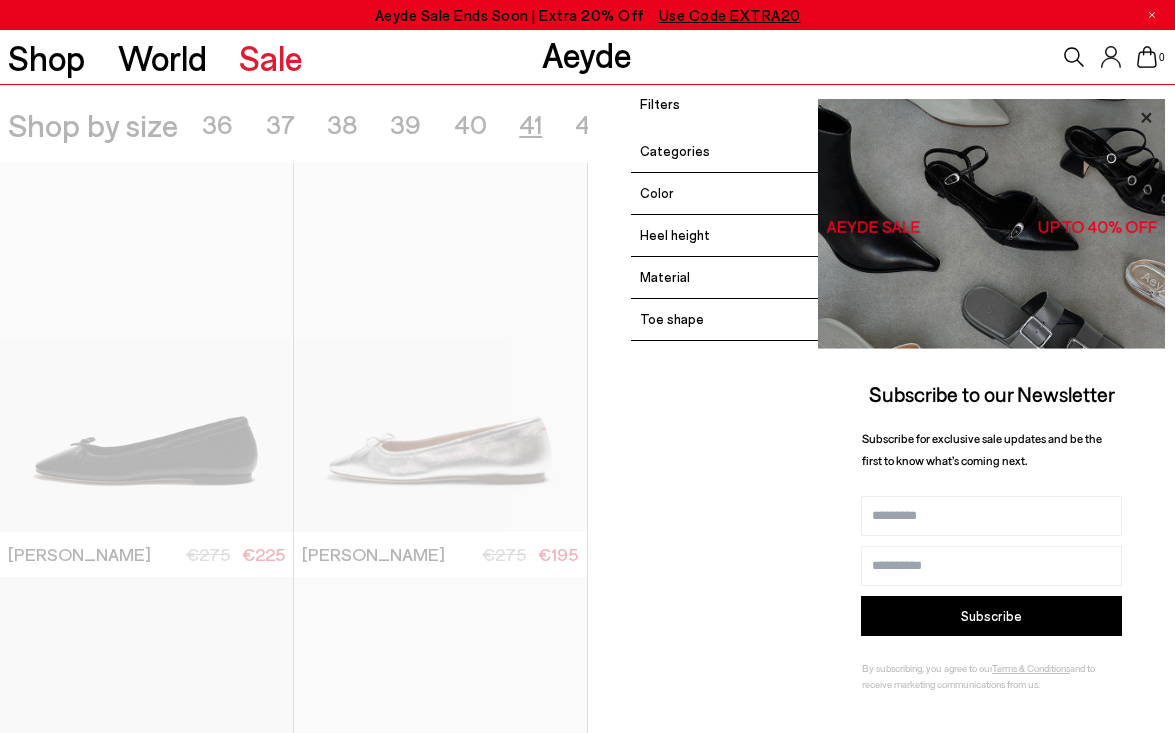 click 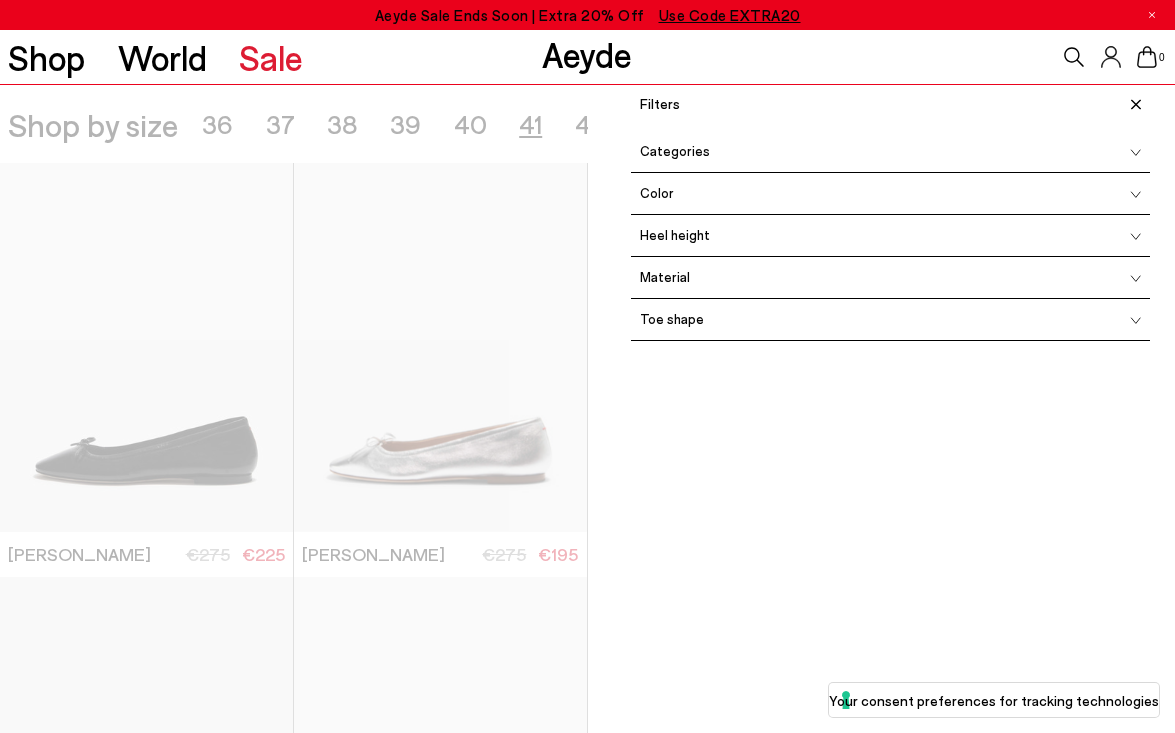 click 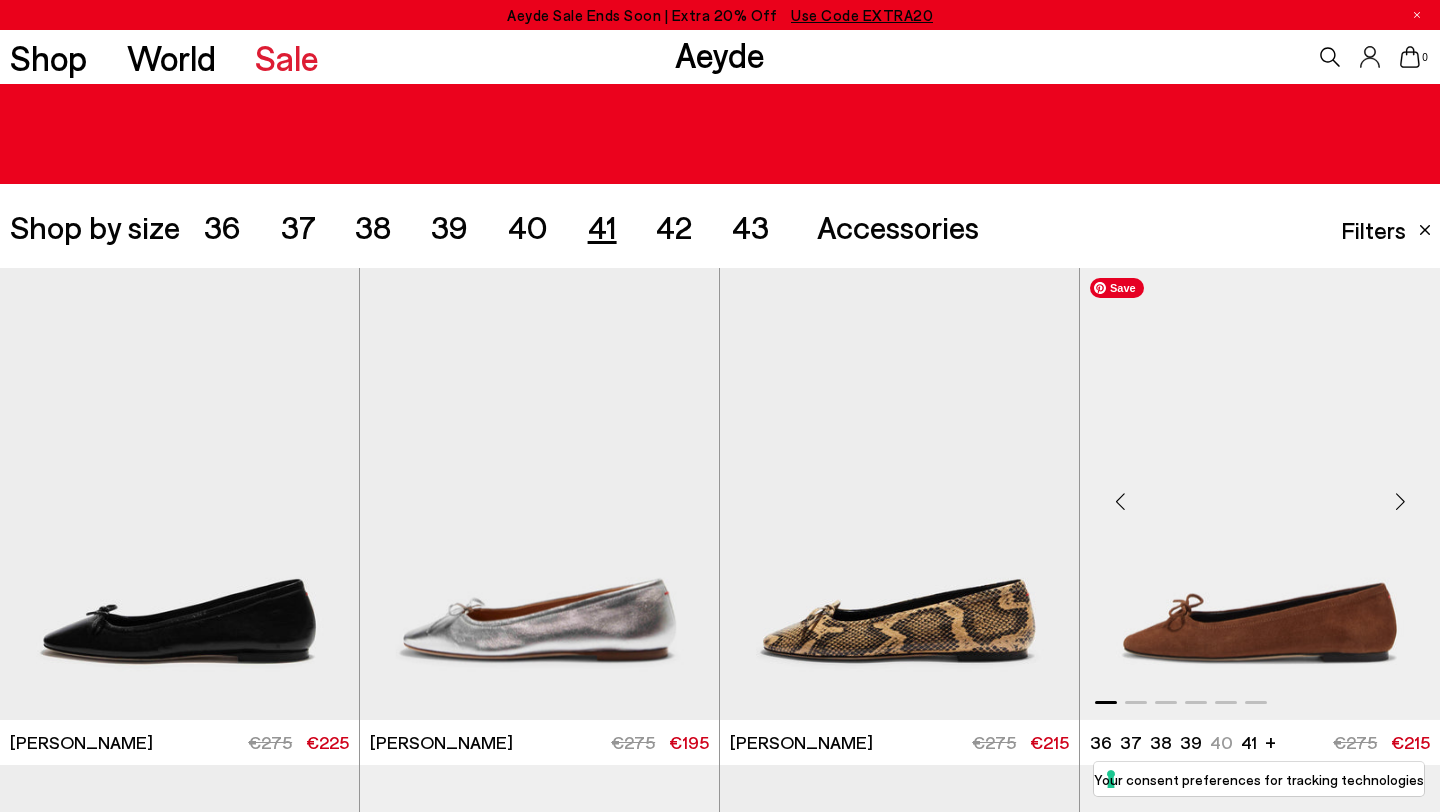 scroll, scrollTop: 386, scrollLeft: 0, axis: vertical 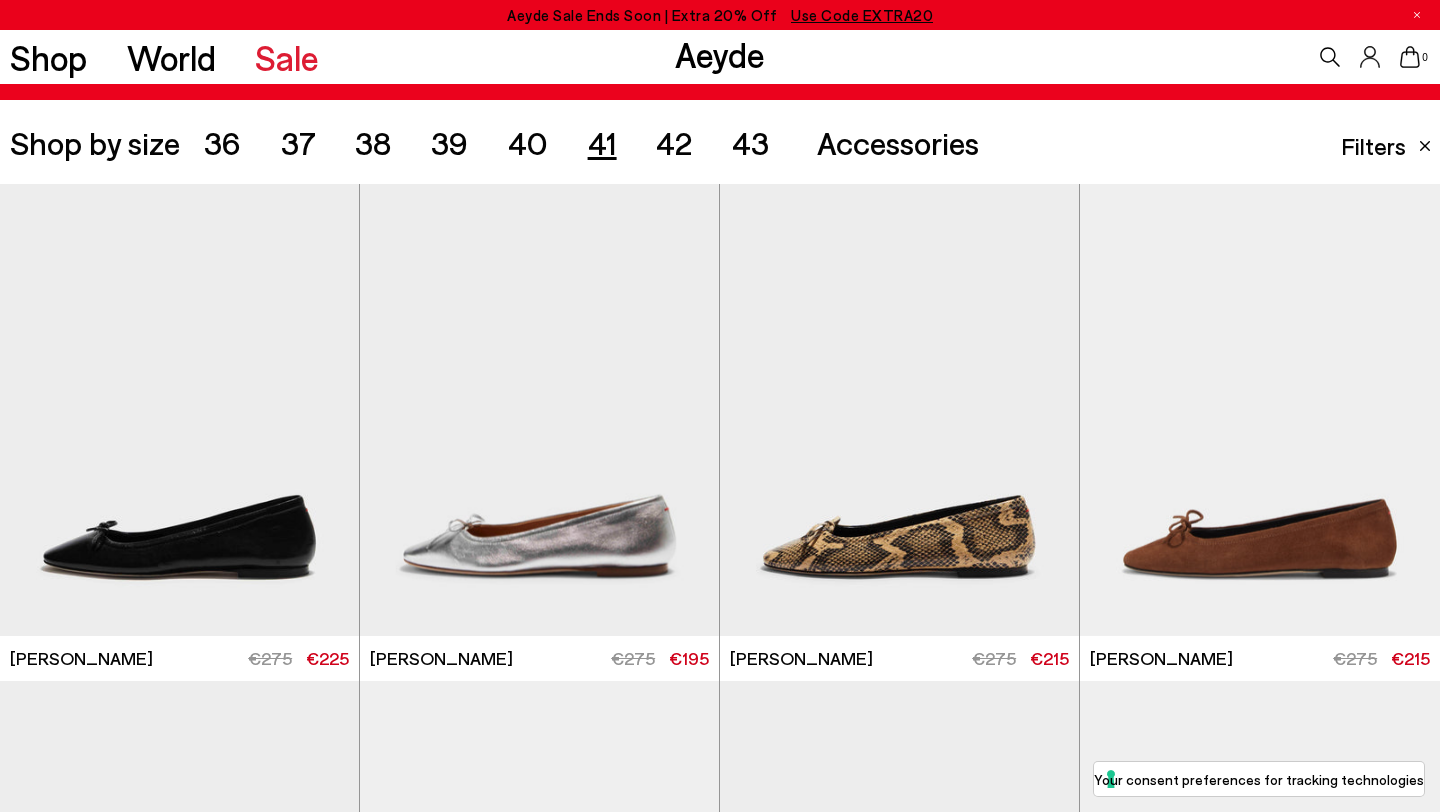 click on "Filters" at bounding box center [1373, 145] 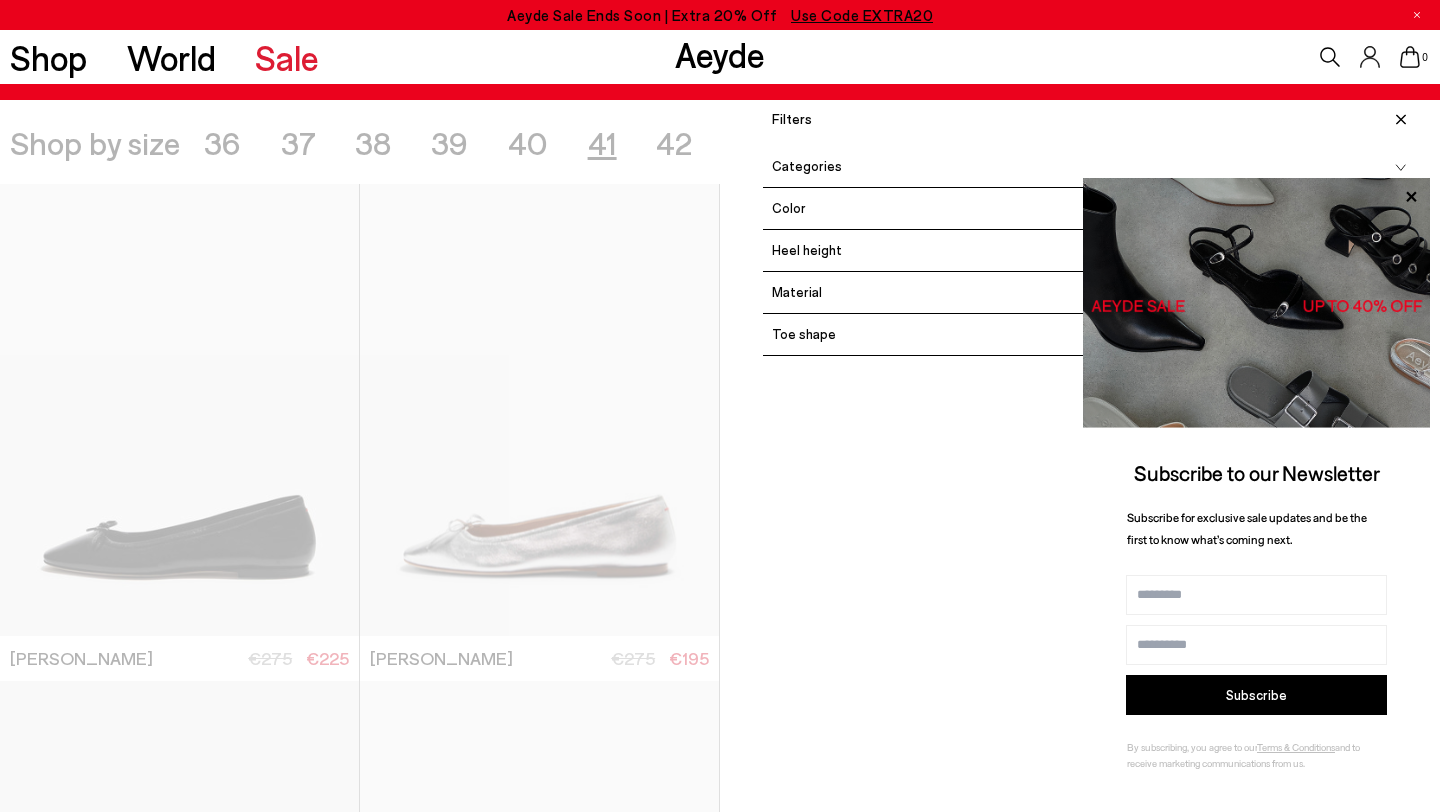 click on "Name" at bounding box center (1256, 595) 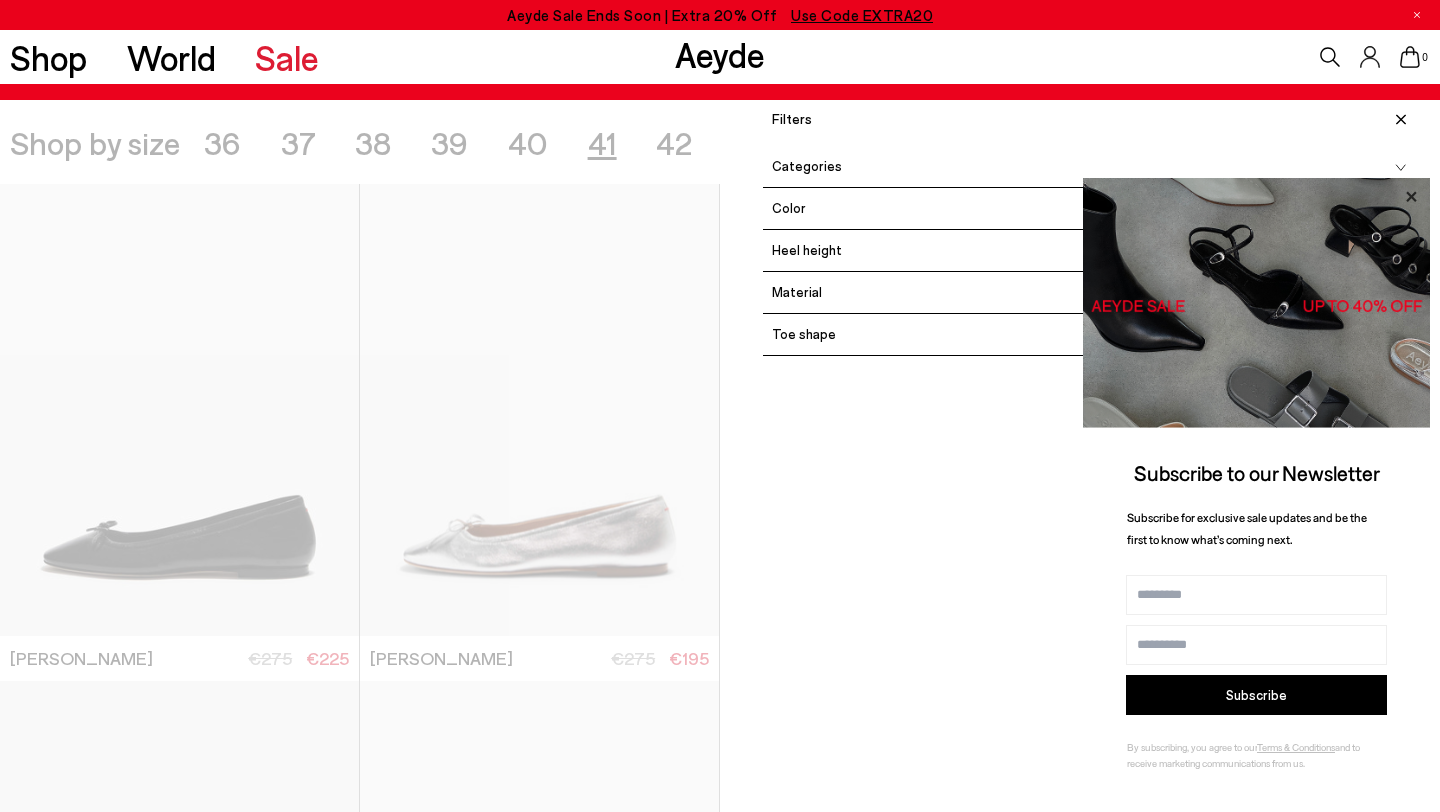 click 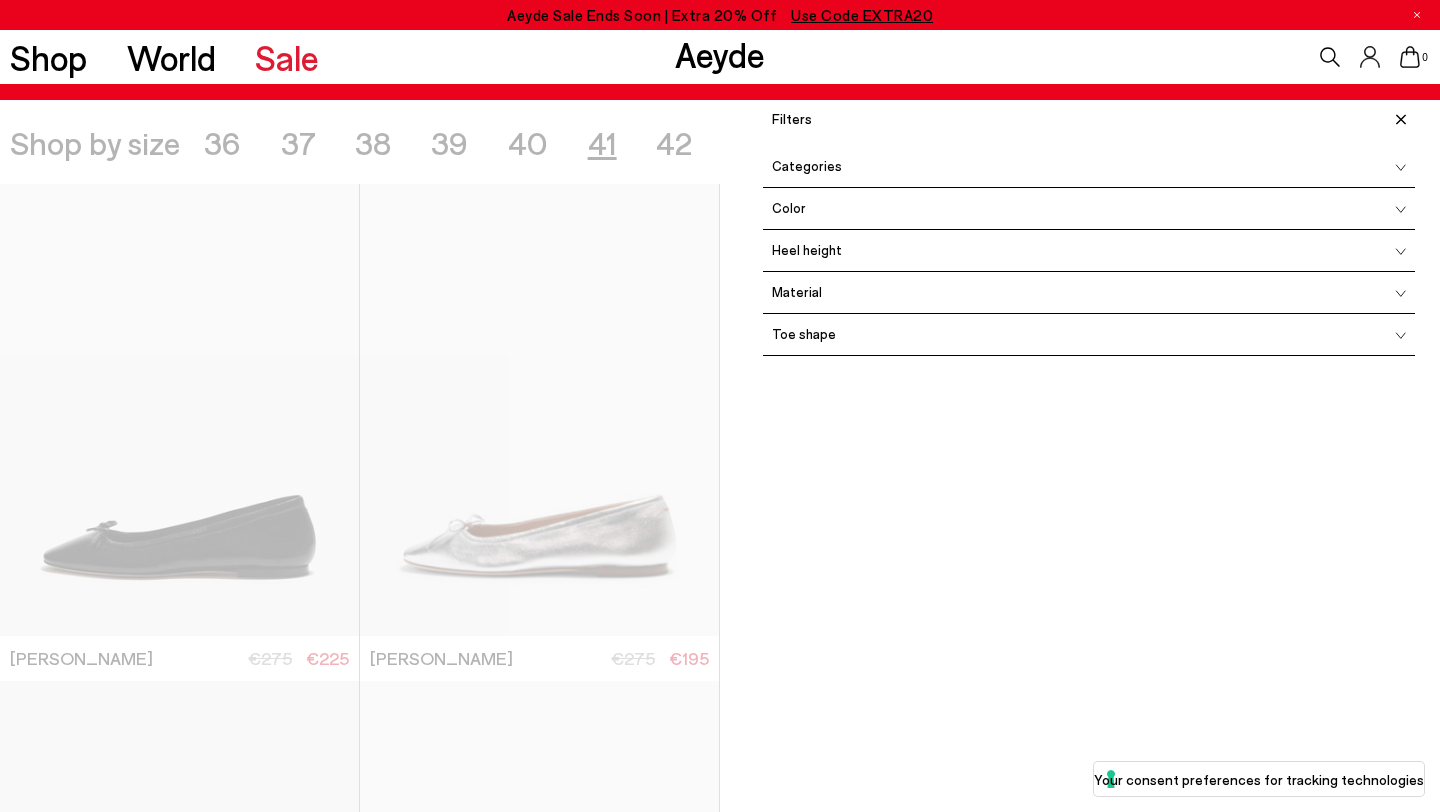 click at bounding box center (1398, 118) 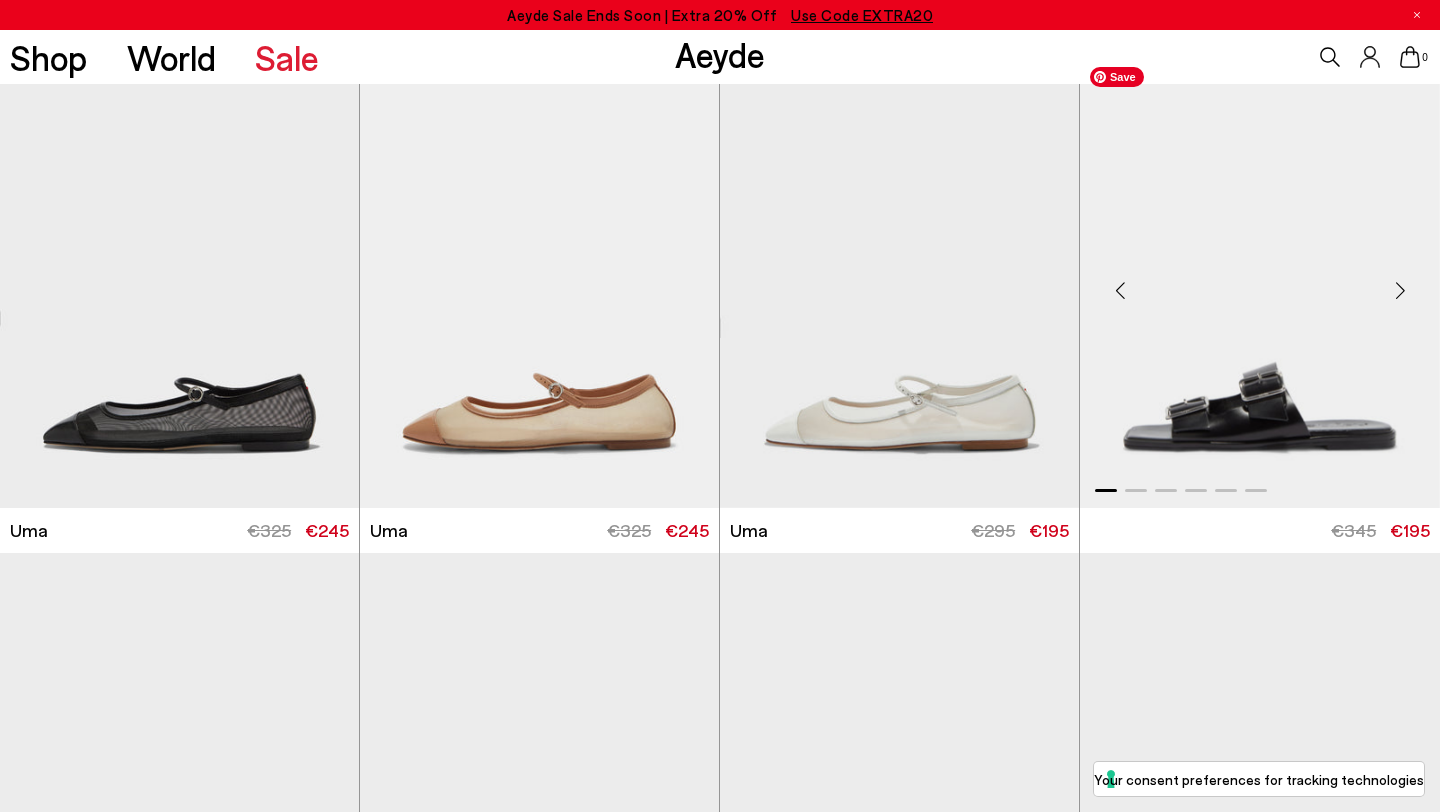scroll, scrollTop: 1507, scrollLeft: 0, axis: vertical 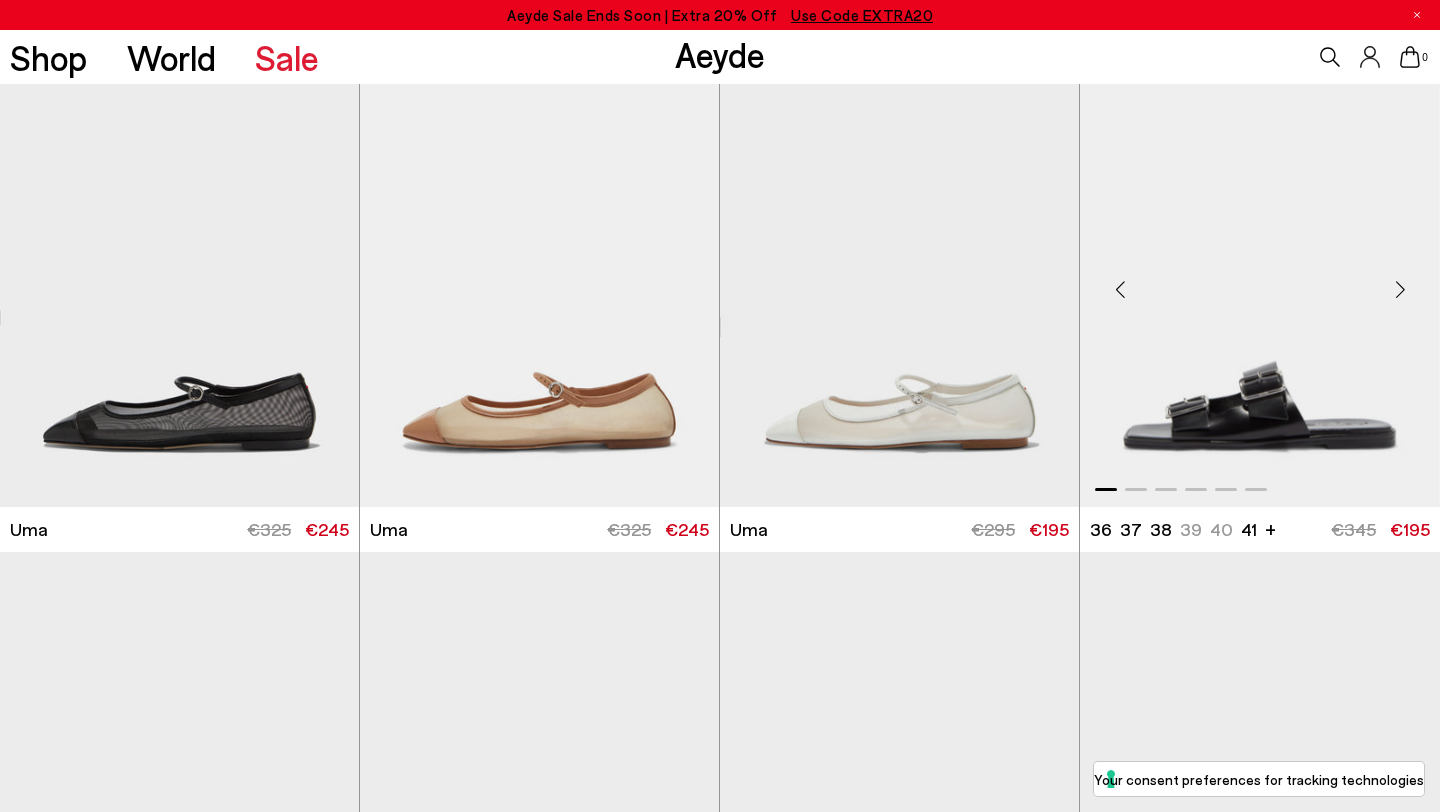 click at bounding box center (1400, 290) 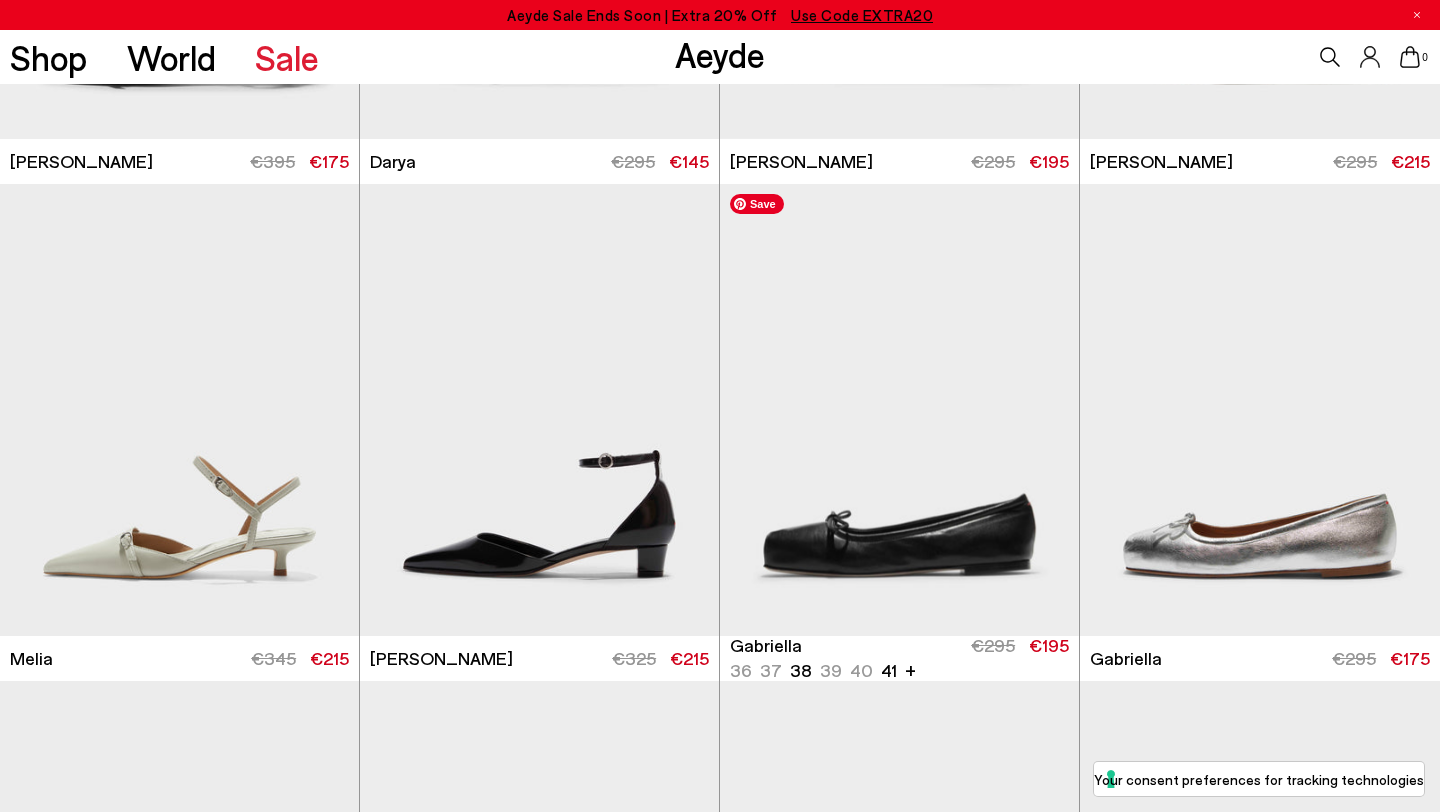 scroll, scrollTop: 3394, scrollLeft: 0, axis: vertical 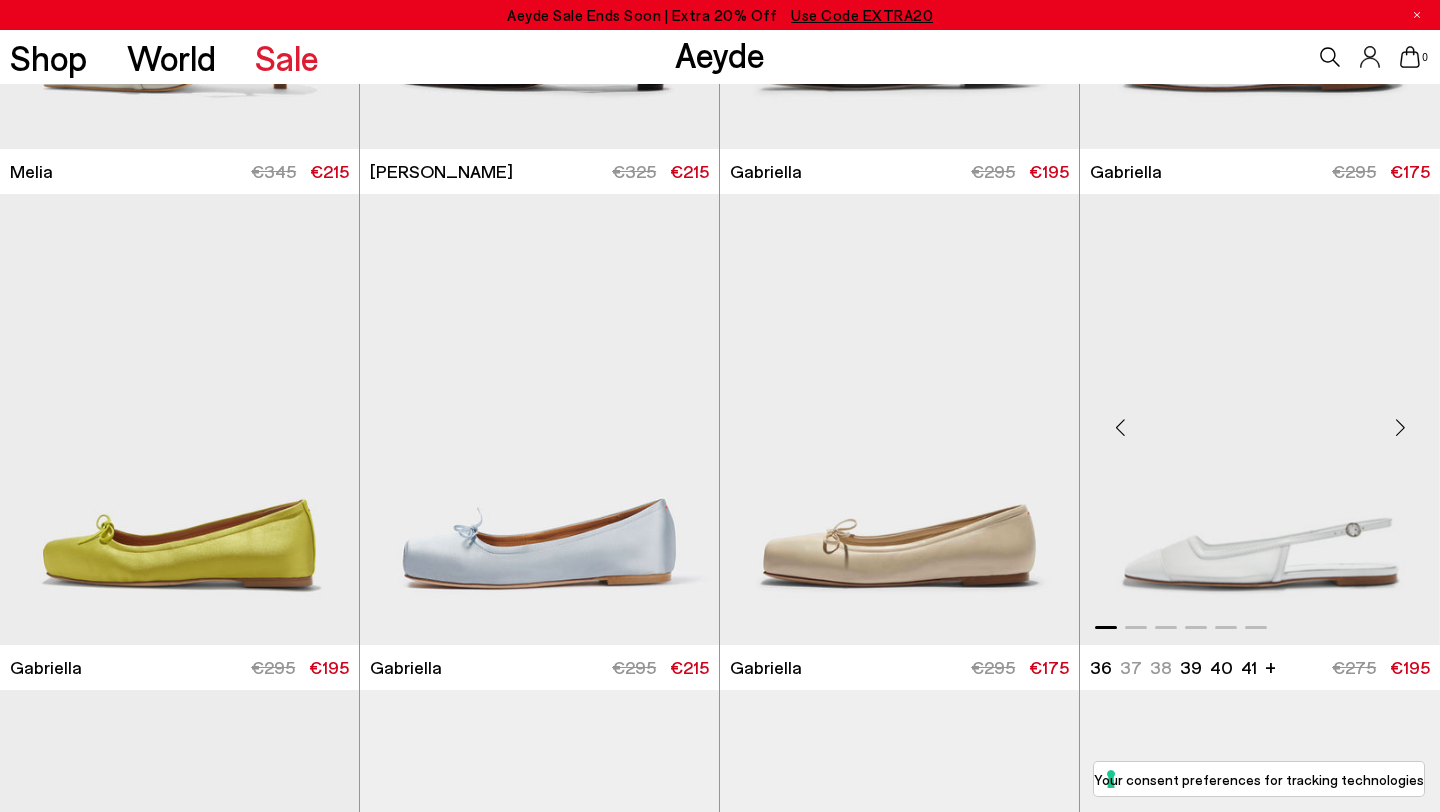 click at bounding box center [1400, 428] 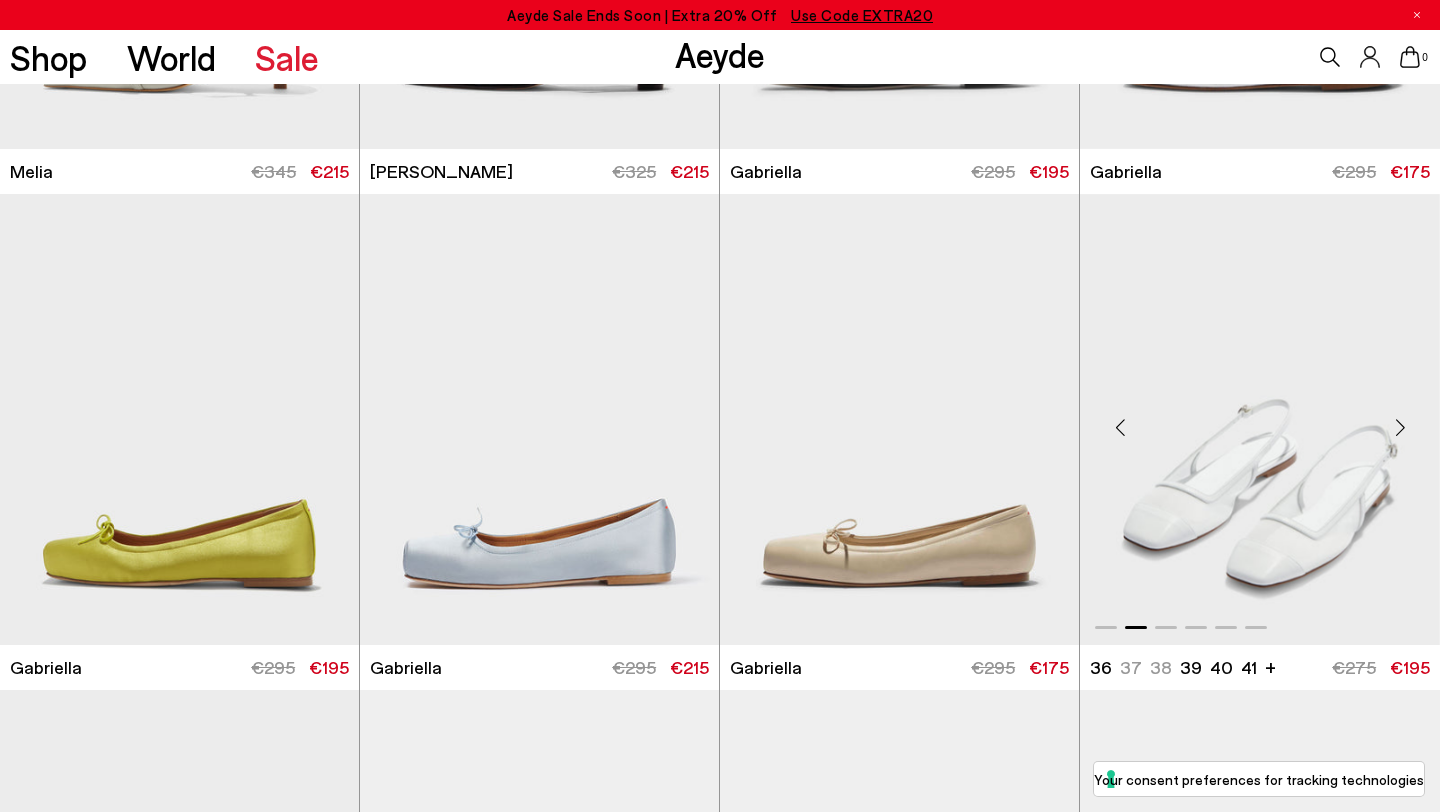 click at bounding box center [1400, 428] 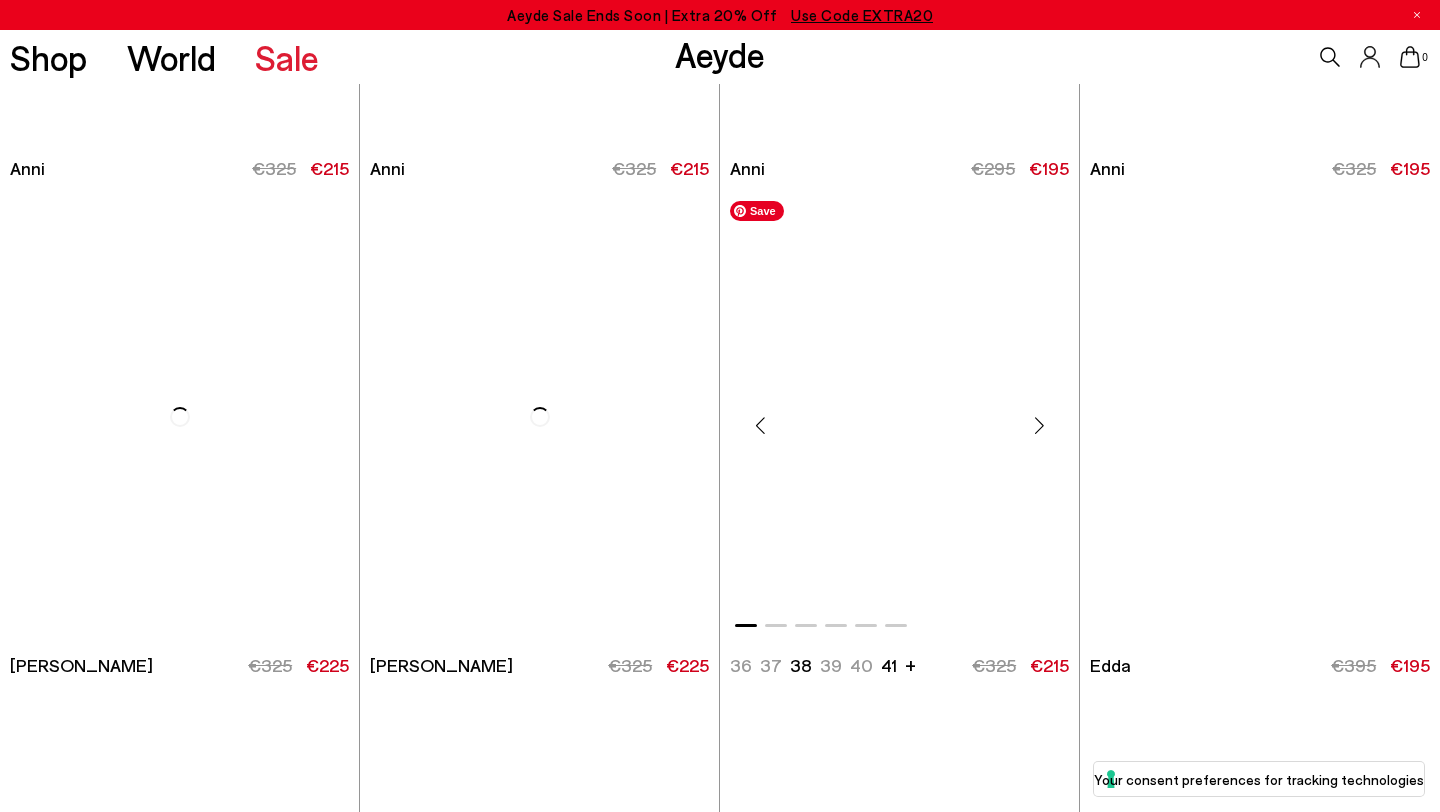 scroll, scrollTop: 8320, scrollLeft: 0, axis: vertical 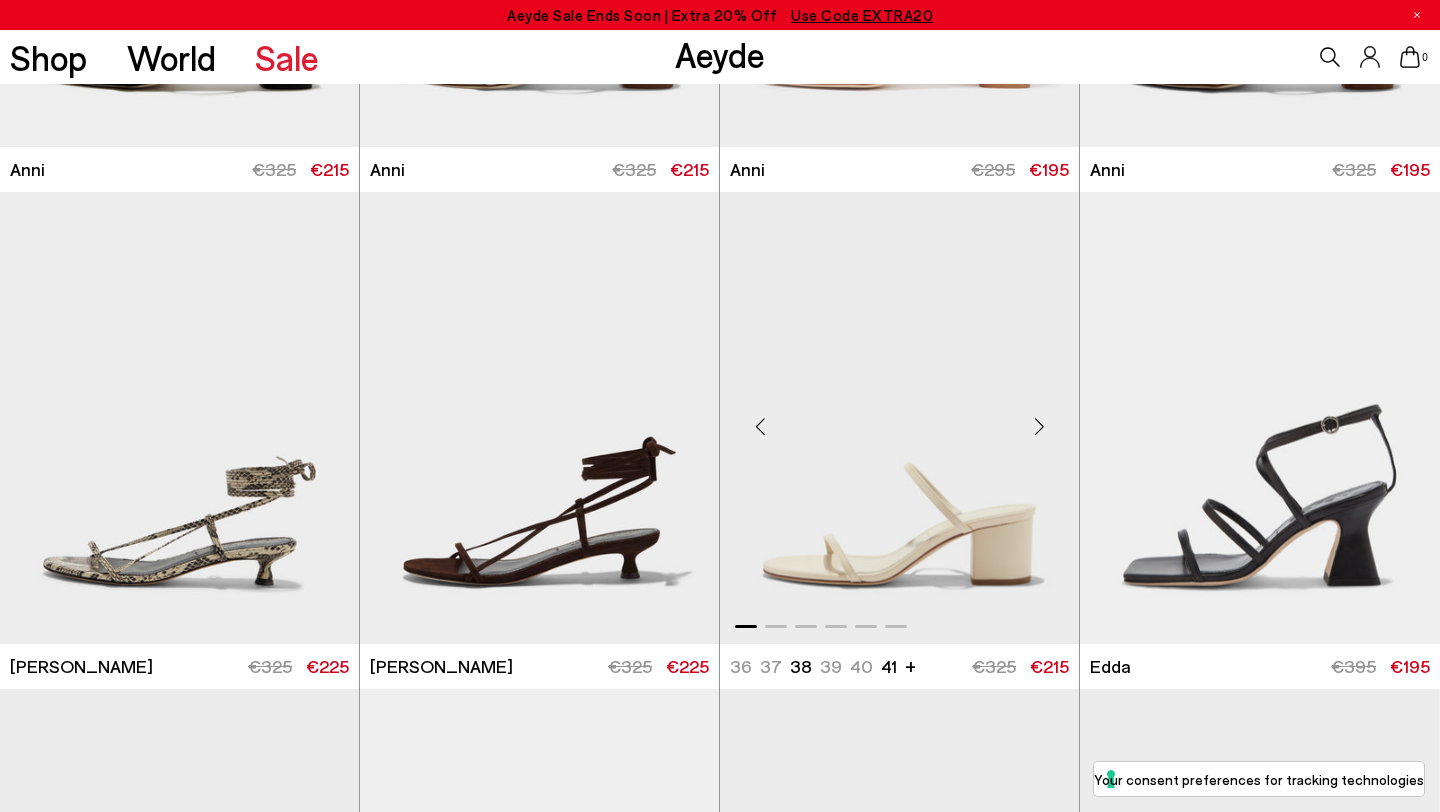 click at bounding box center (1039, 426) 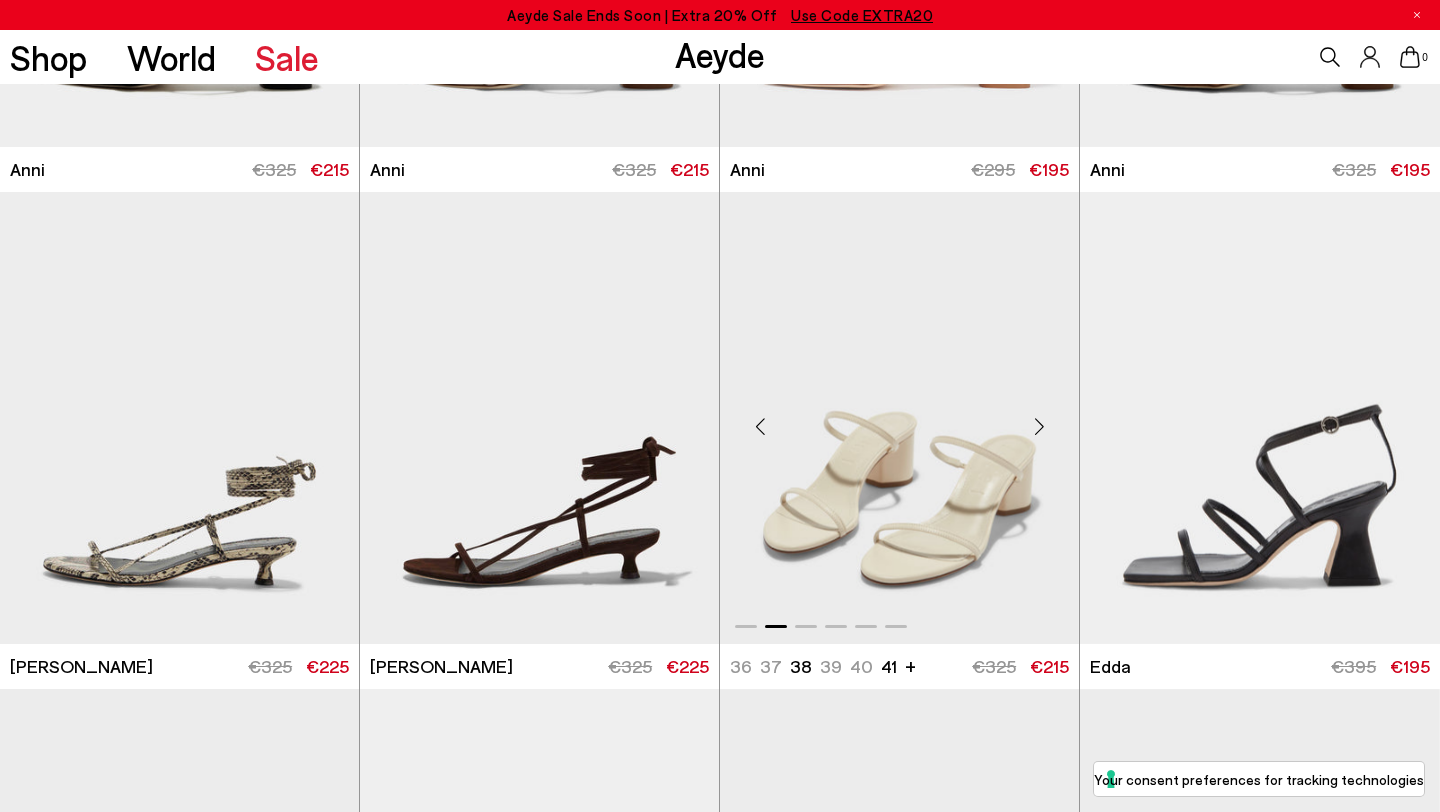 click at bounding box center (1039, 426) 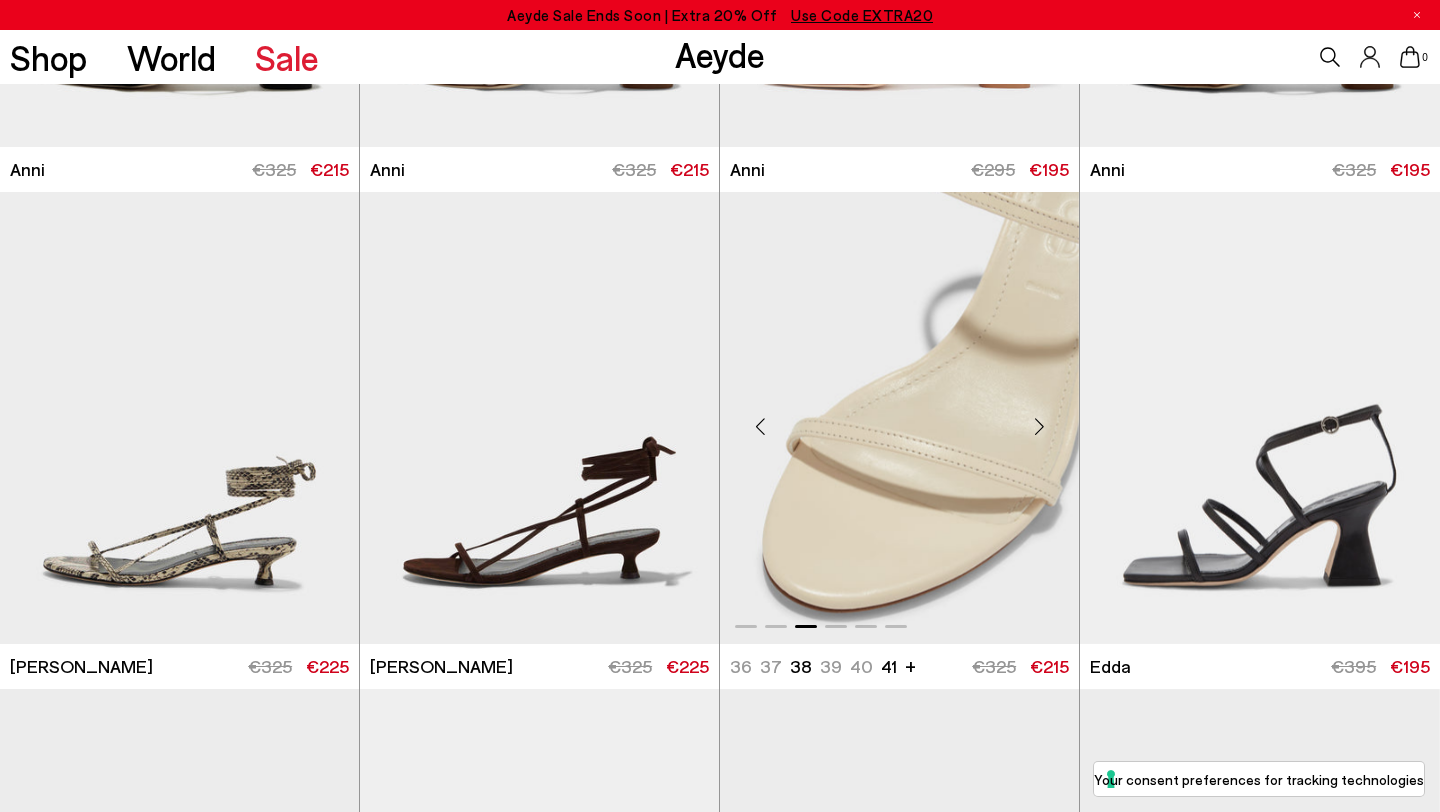 click at bounding box center (1039, 426) 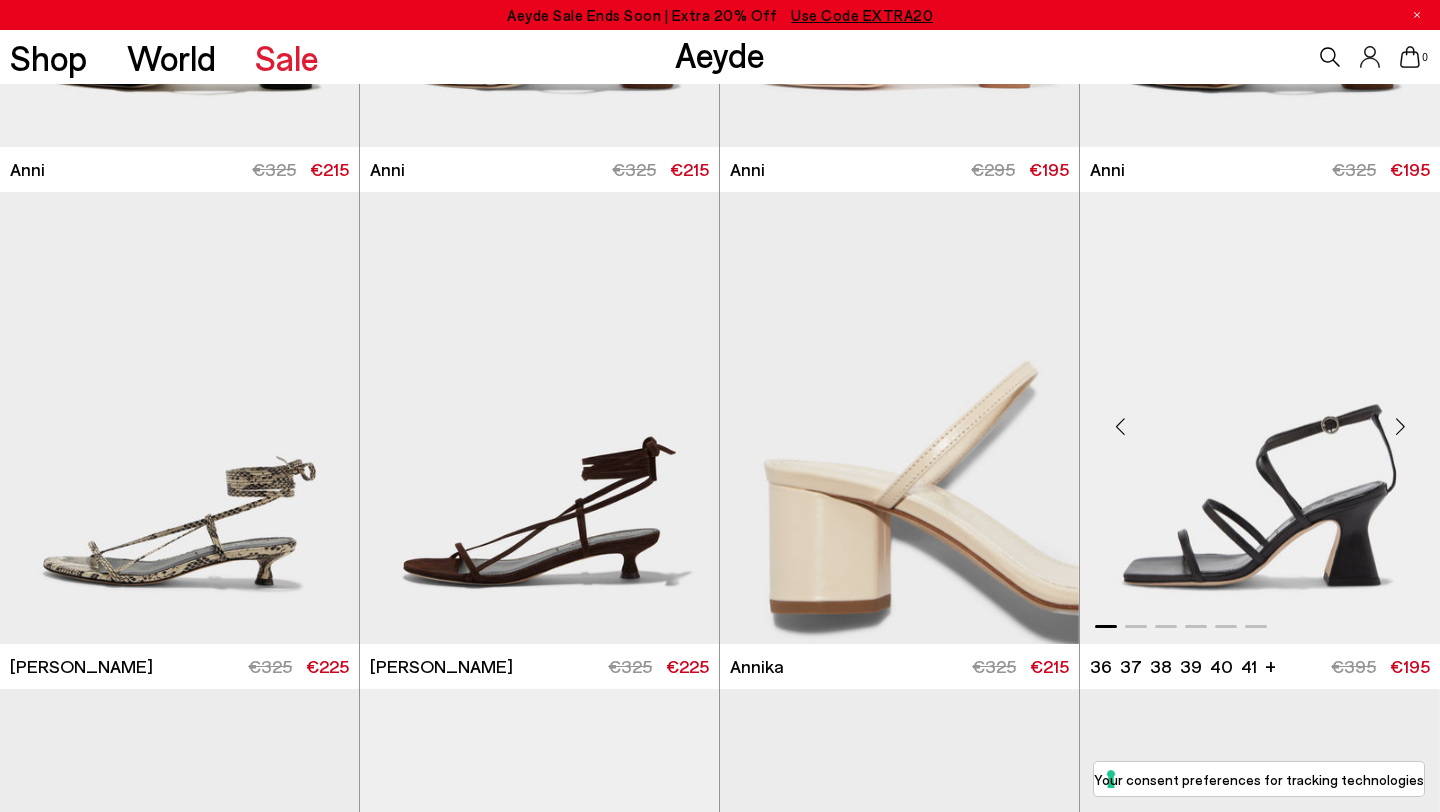 click at bounding box center [1400, 426] 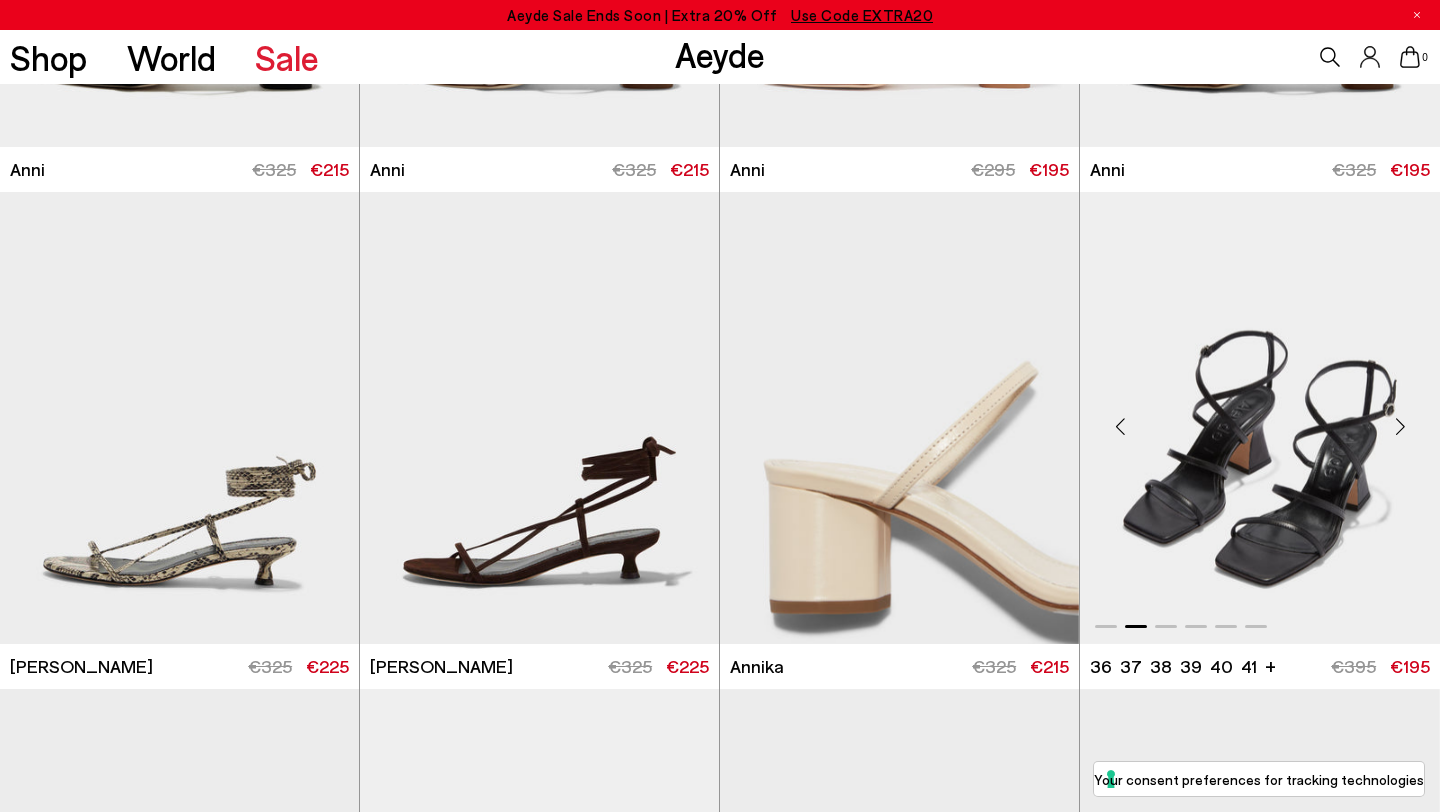 click at bounding box center (1400, 426) 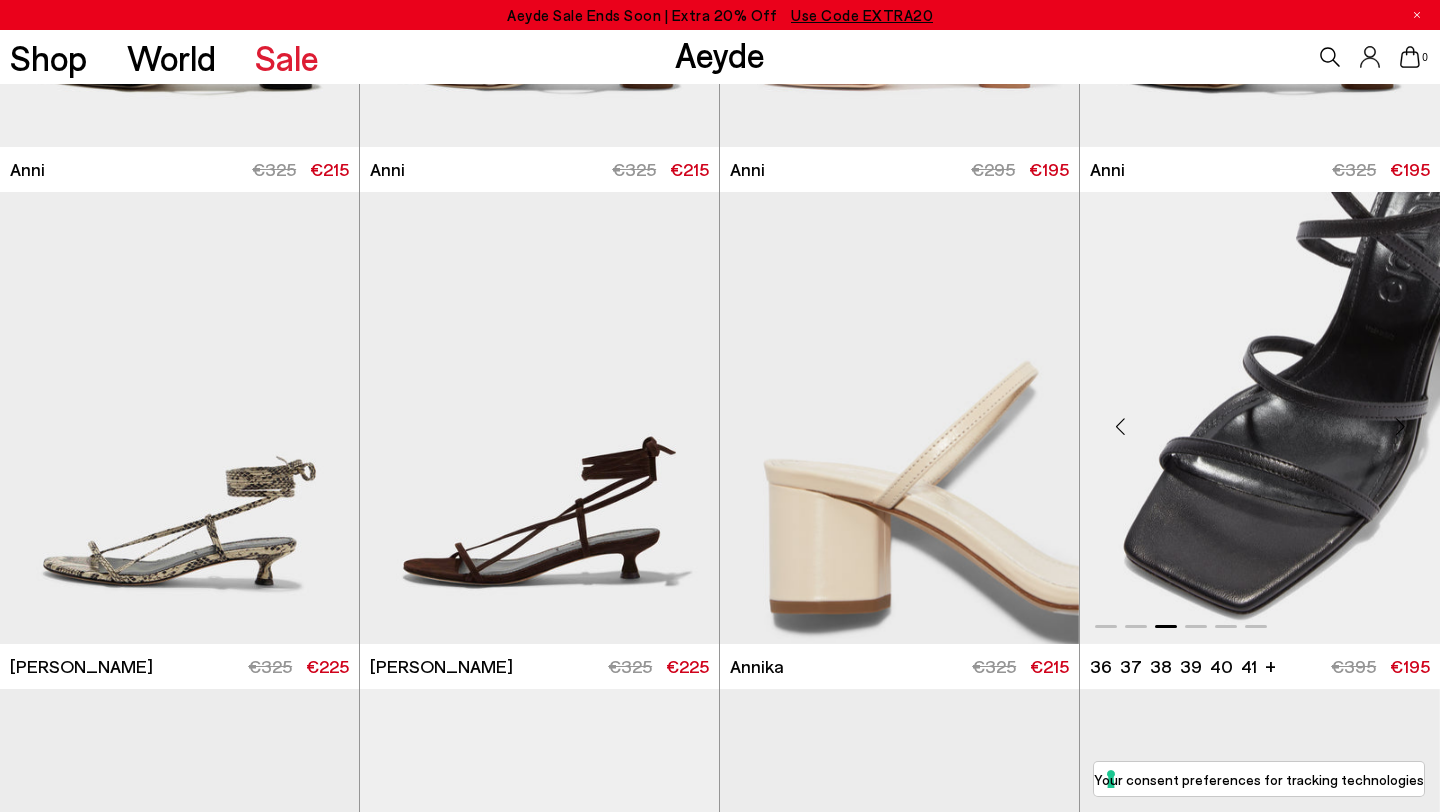 click at bounding box center (1400, 426) 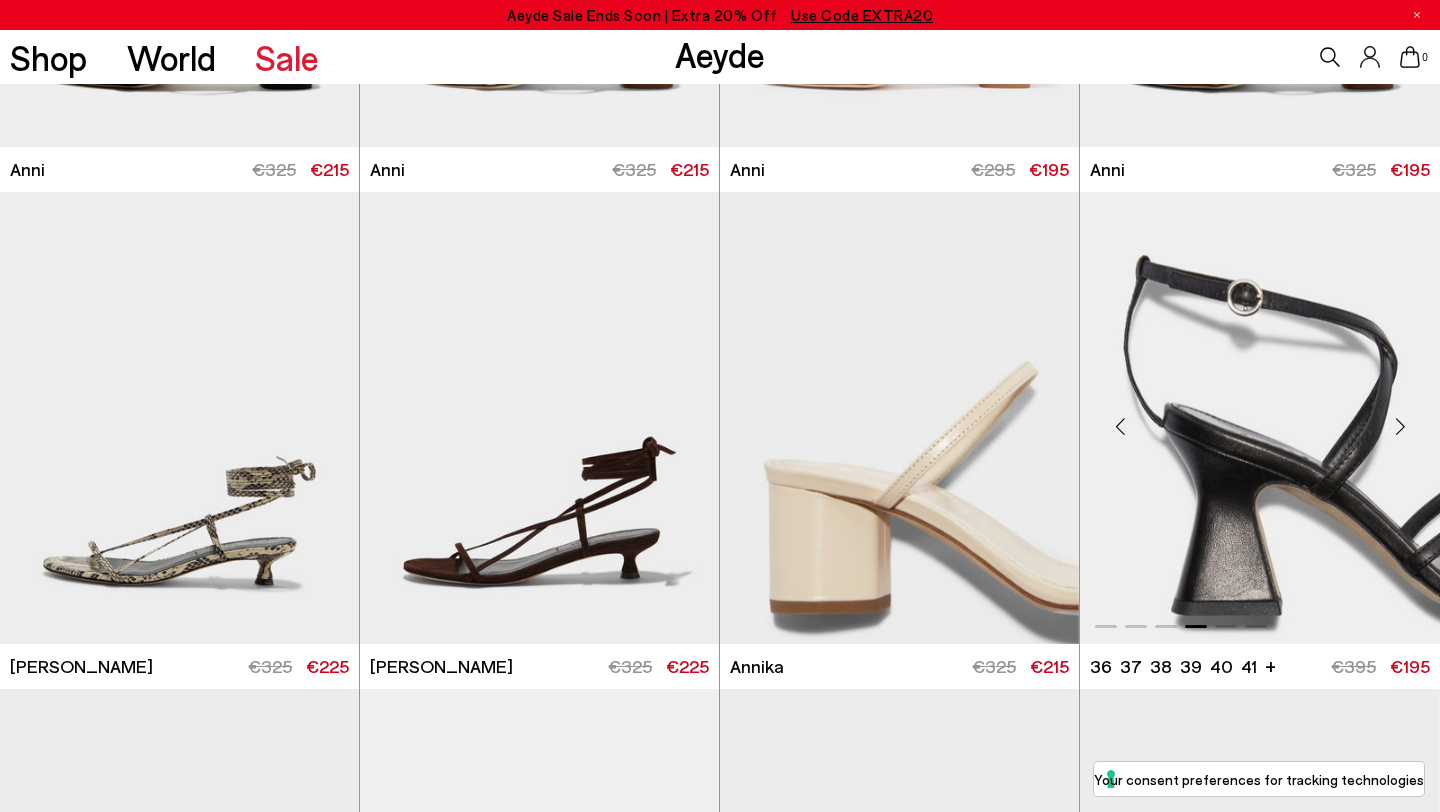 click at bounding box center (1400, 426) 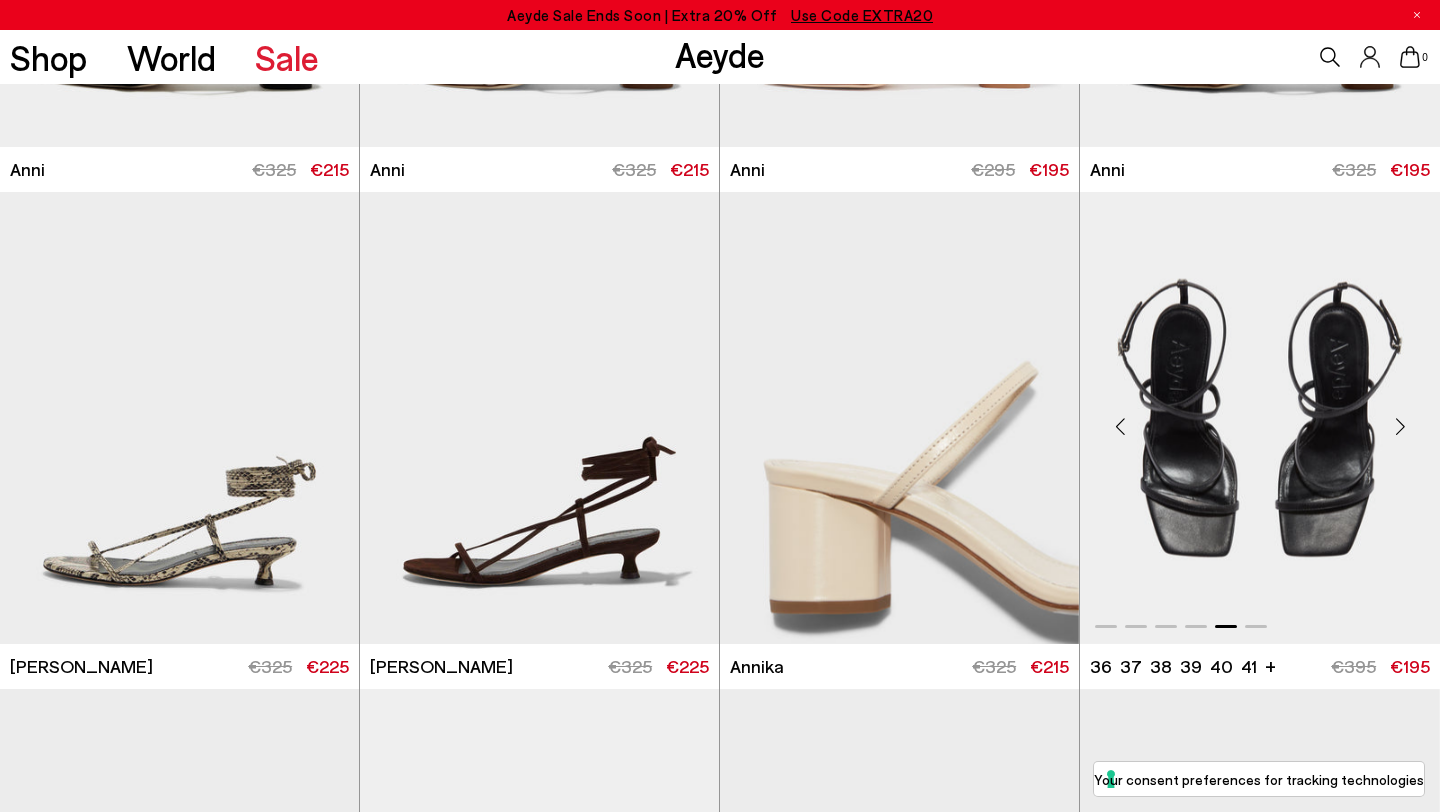 click at bounding box center [1400, 426] 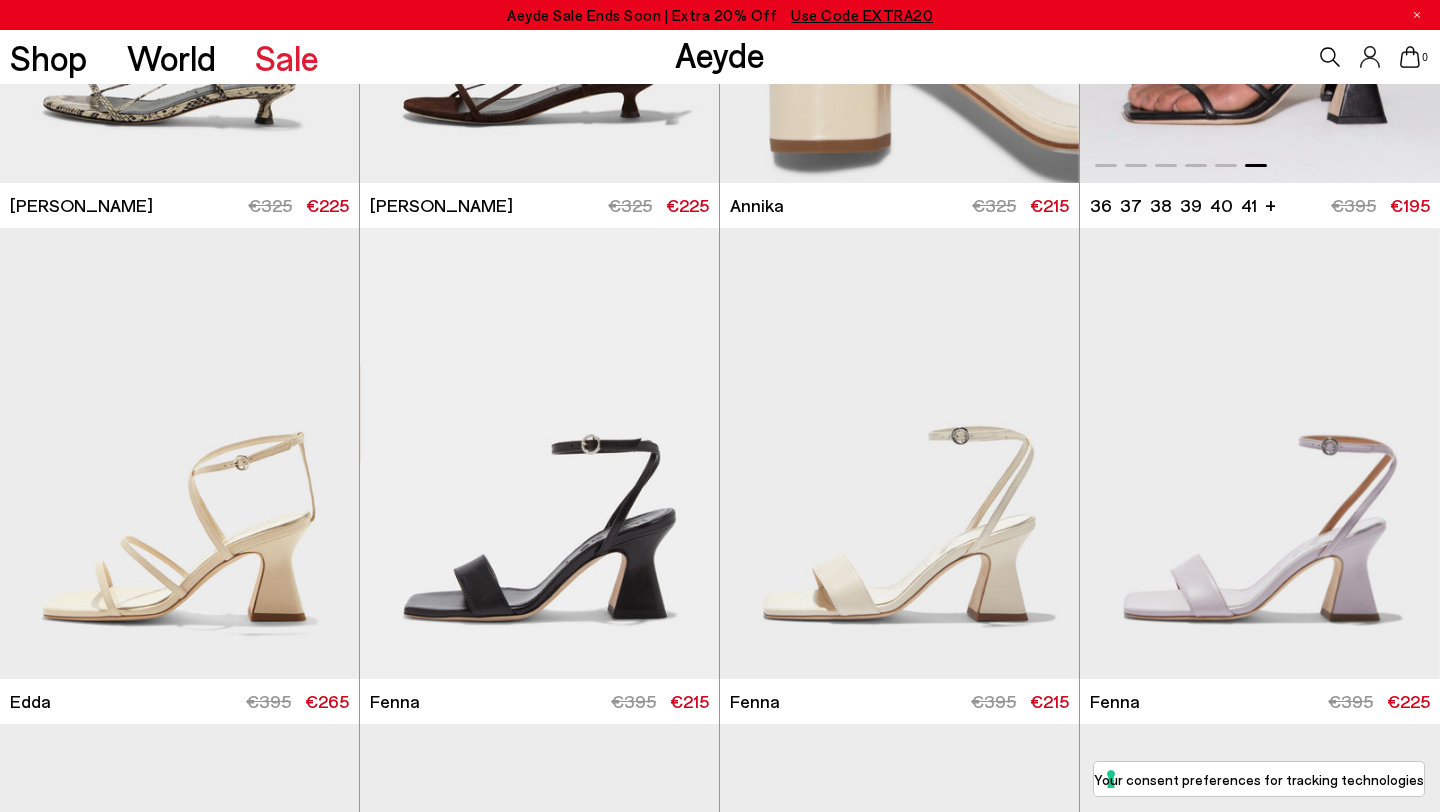 scroll, scrollTop: 8791, scrollLeft: 0, axis: vertical 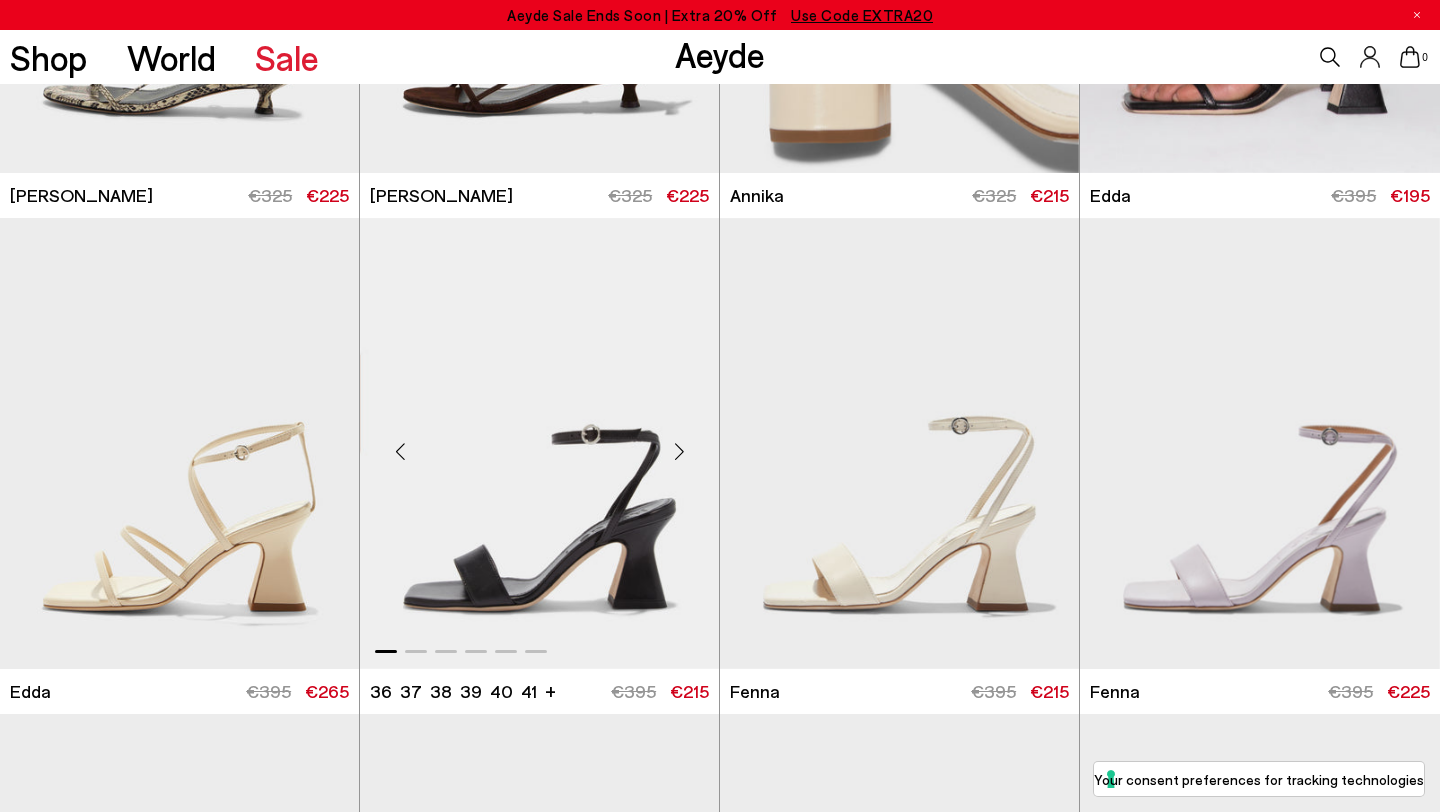 click at bounding box center (679, 451) 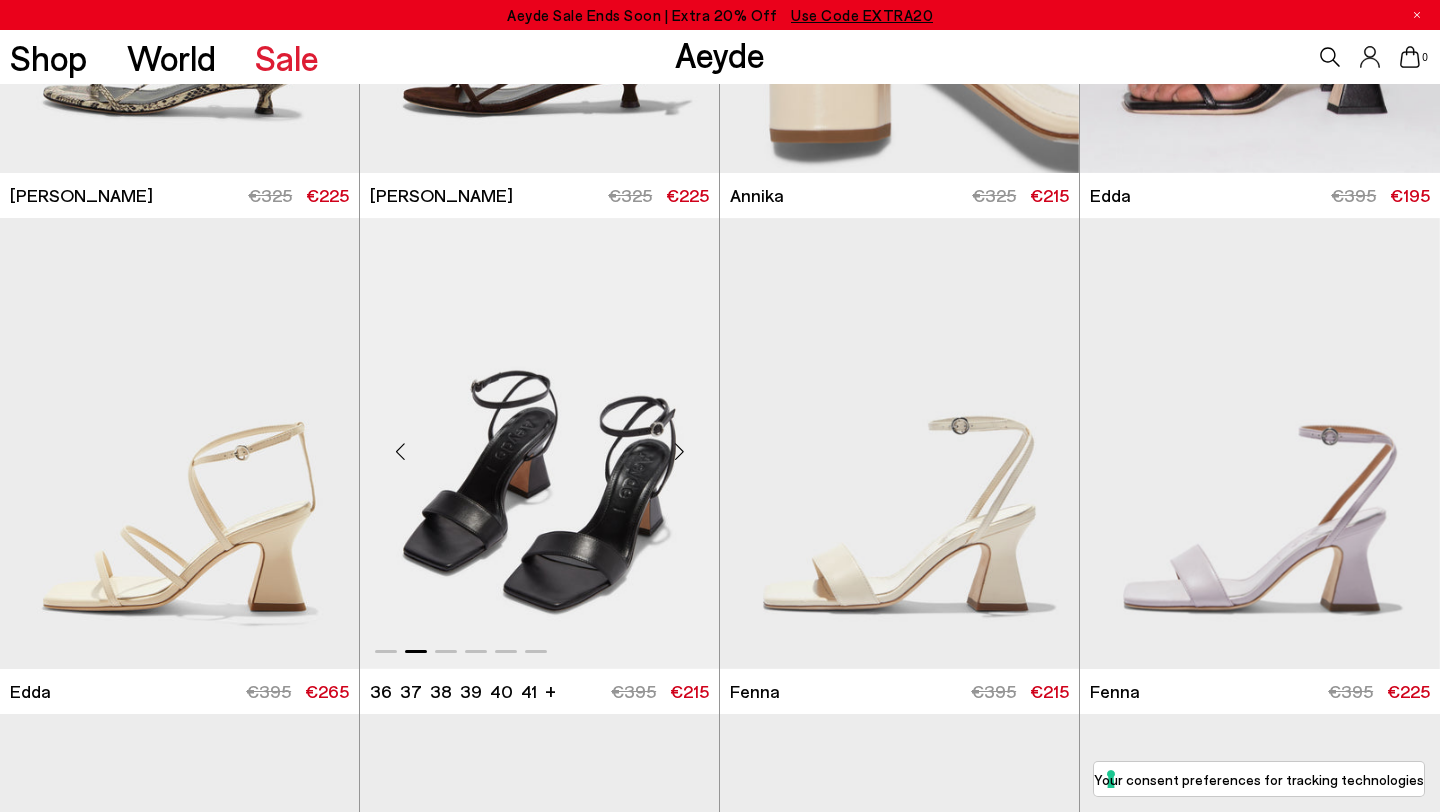 click at bounding box center (679, 451) 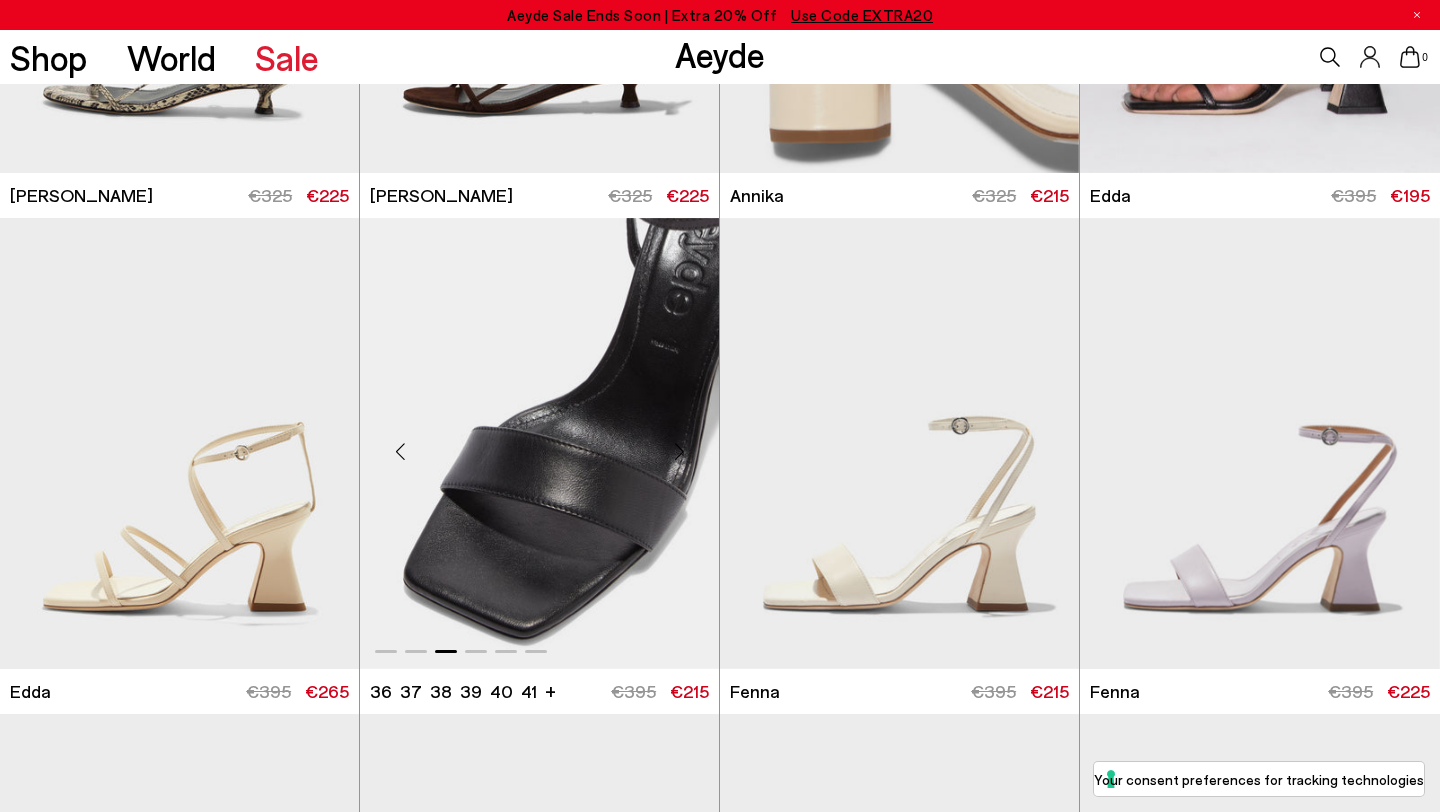 click at bounding box center [679, 451] 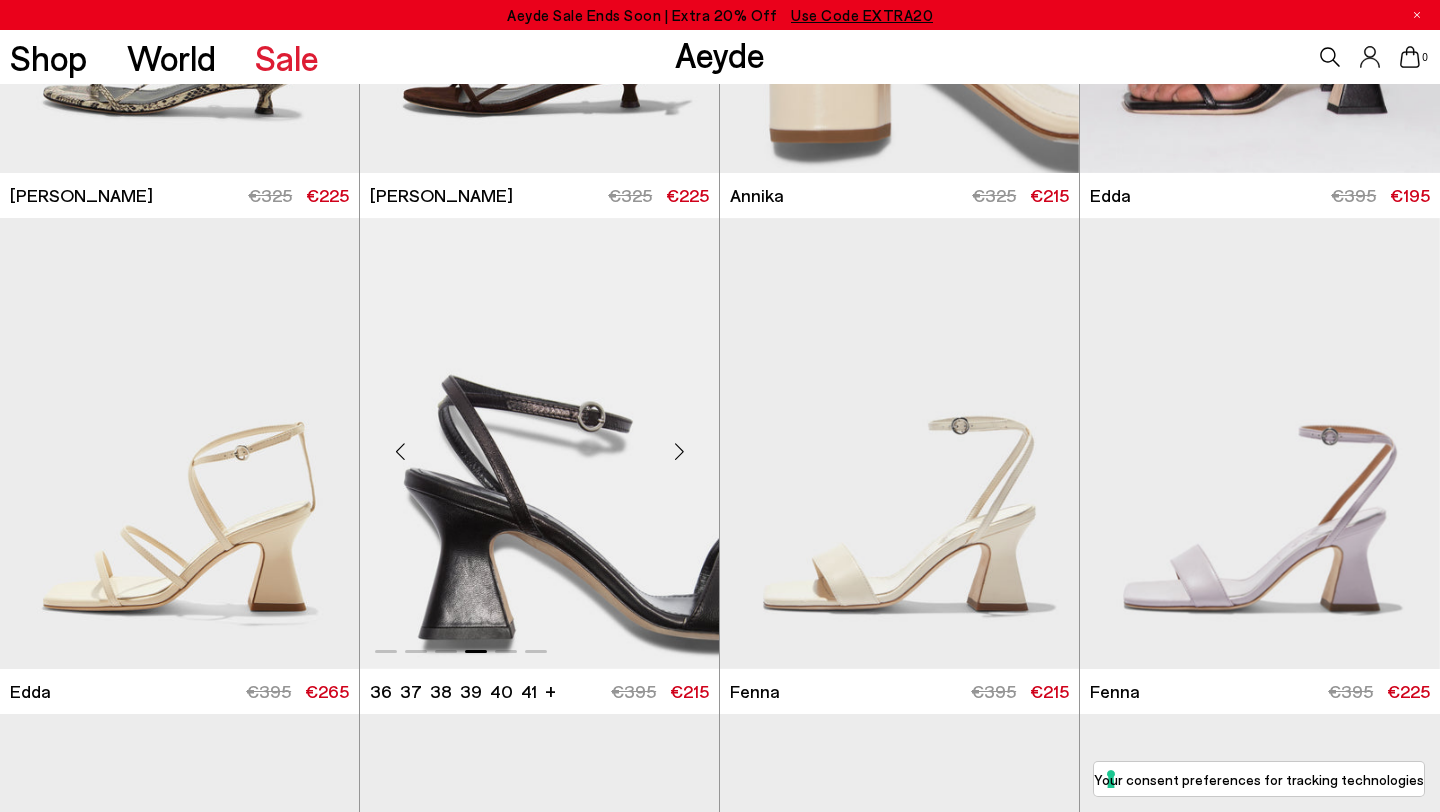 click at bounding box center [679, 451] 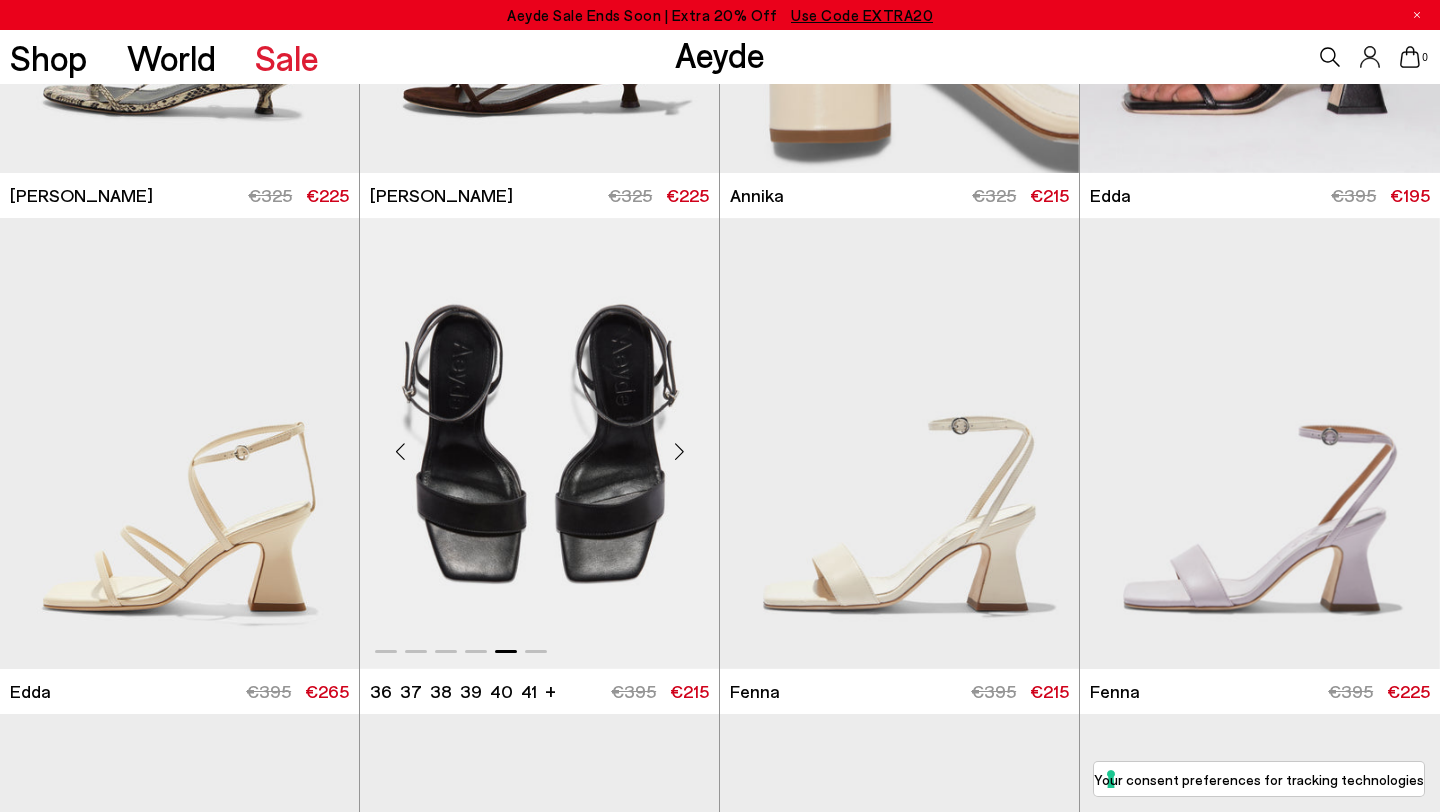 click at bounding box center (679, 451) 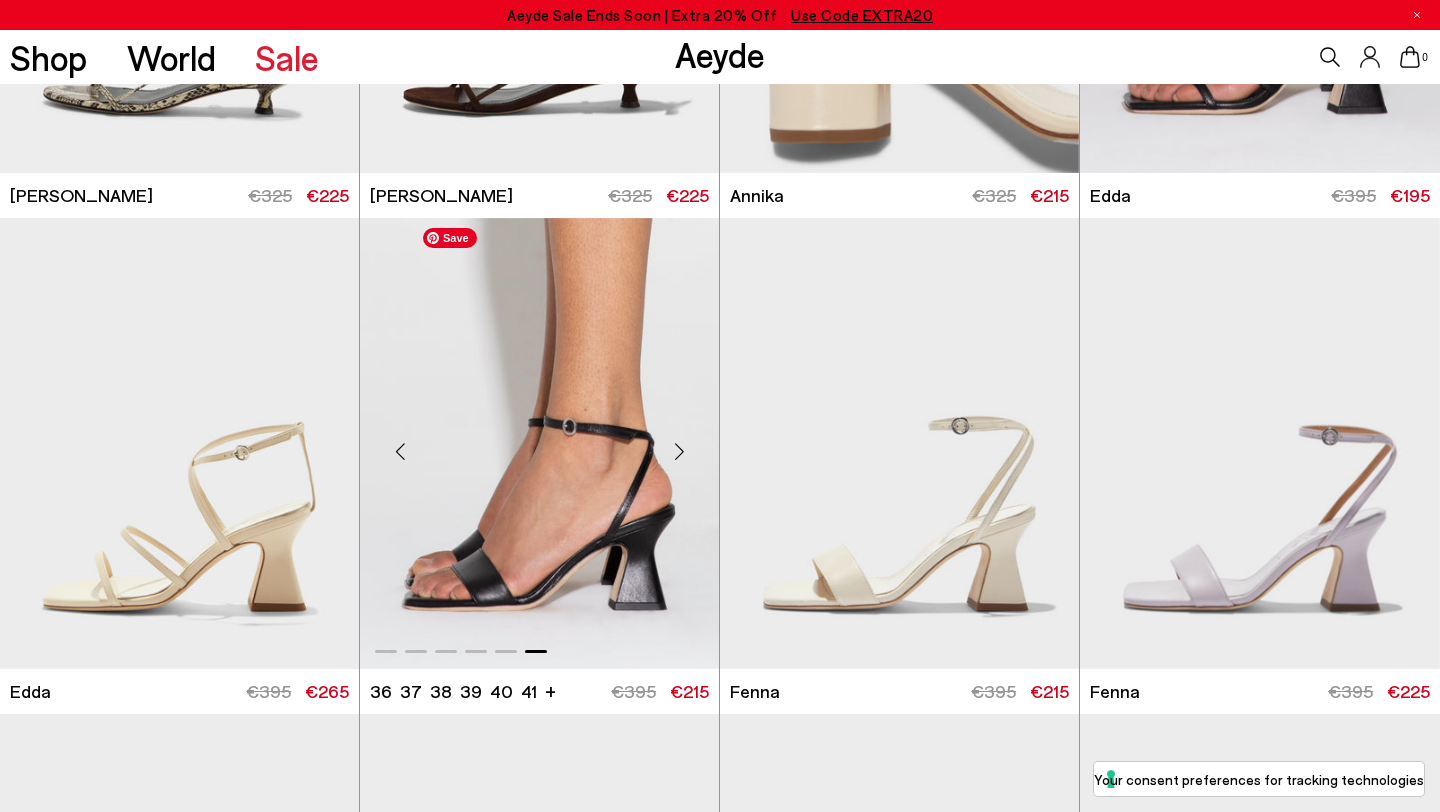 click at bounding box center [539, 443] 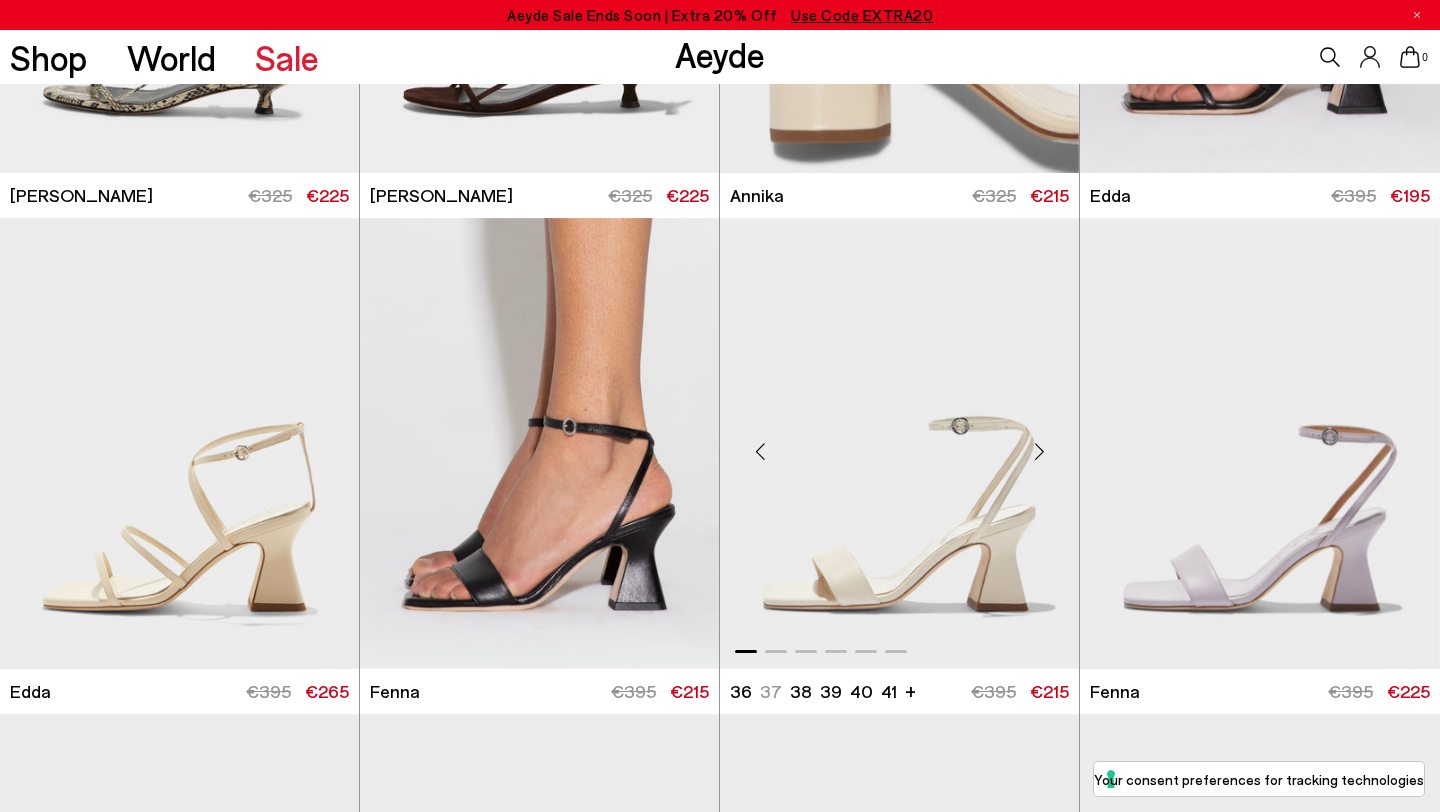 click at bounding box center (1039, 451) 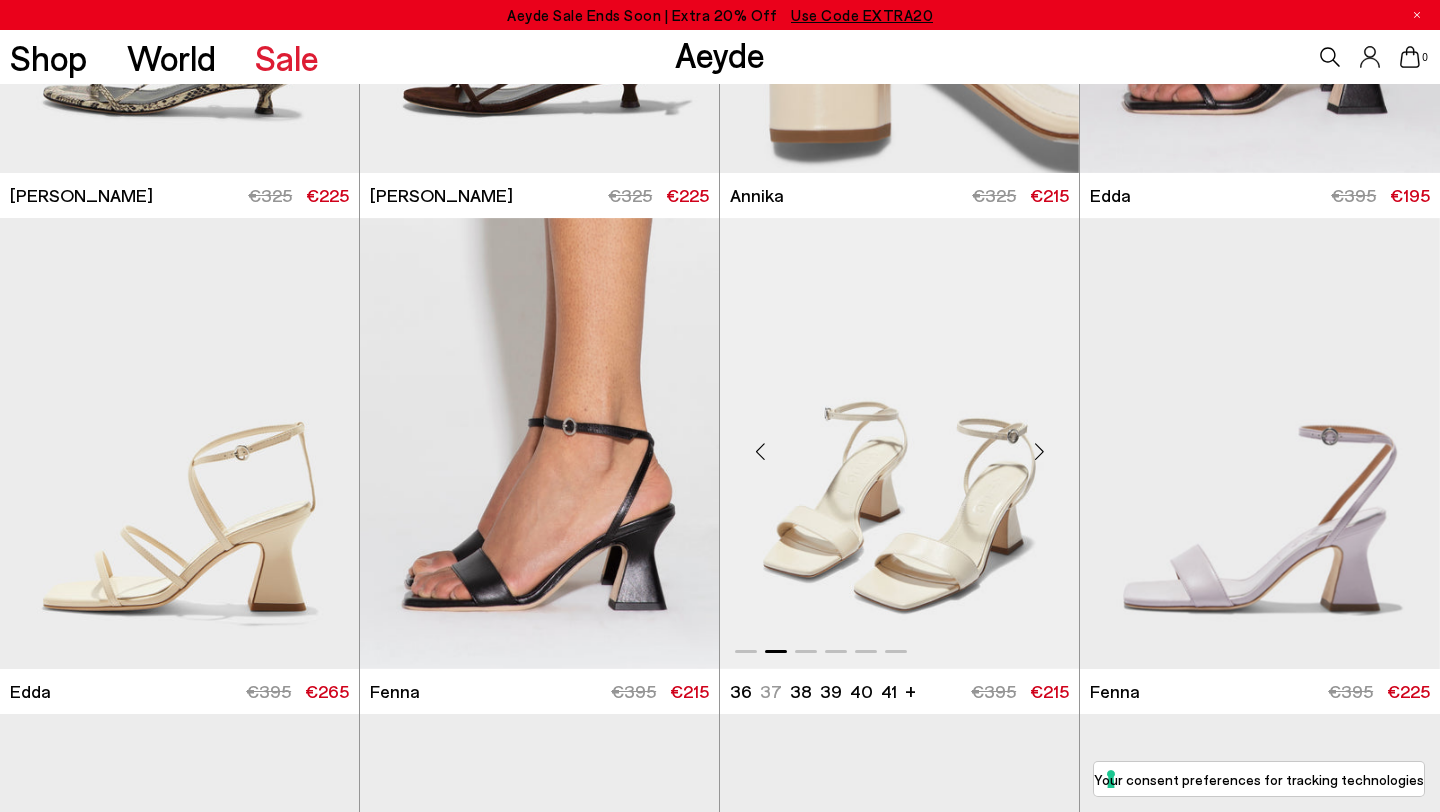 click at bounding box center (1039, 451) 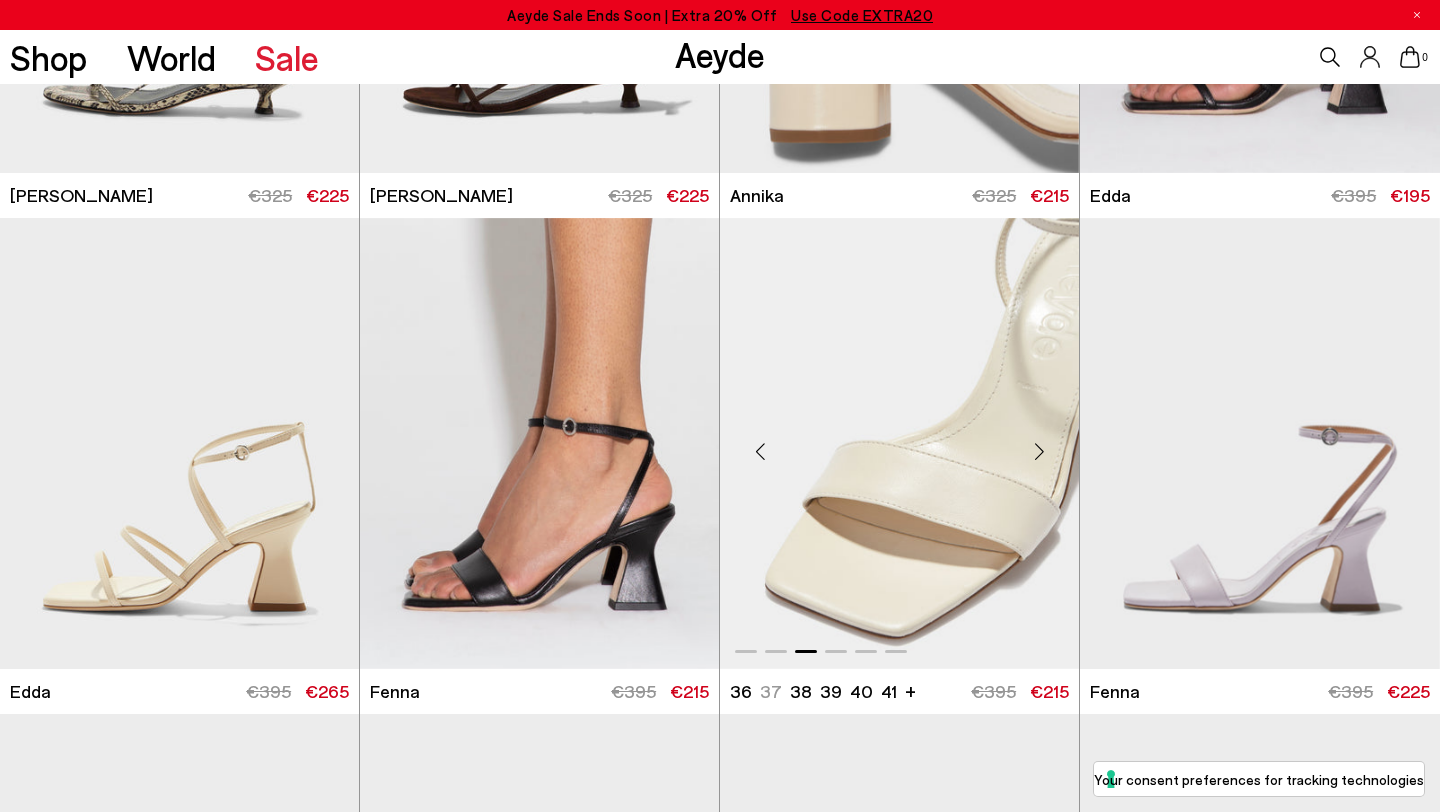 click at bounding box center [1039, 451] 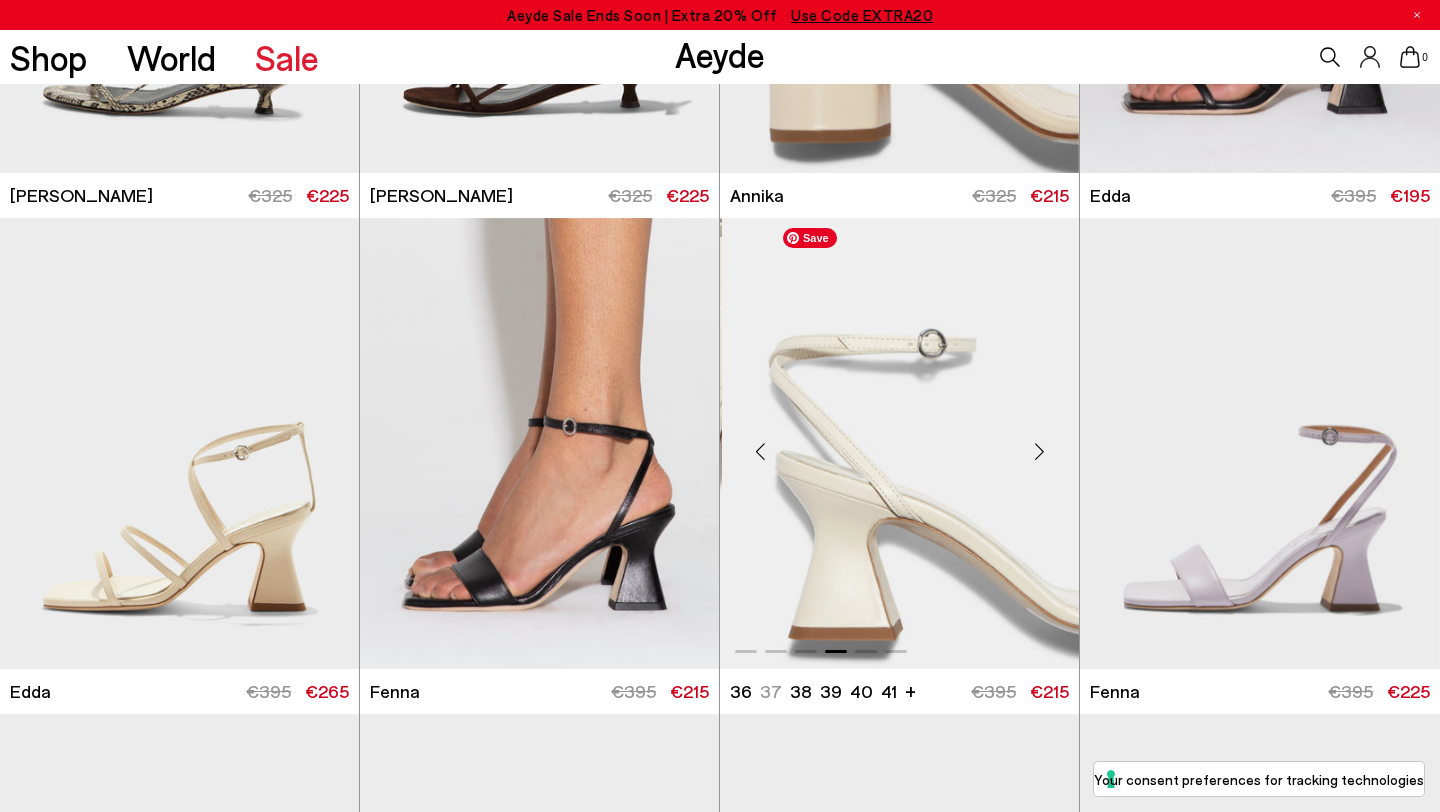 click at bounding box center (901, 443) 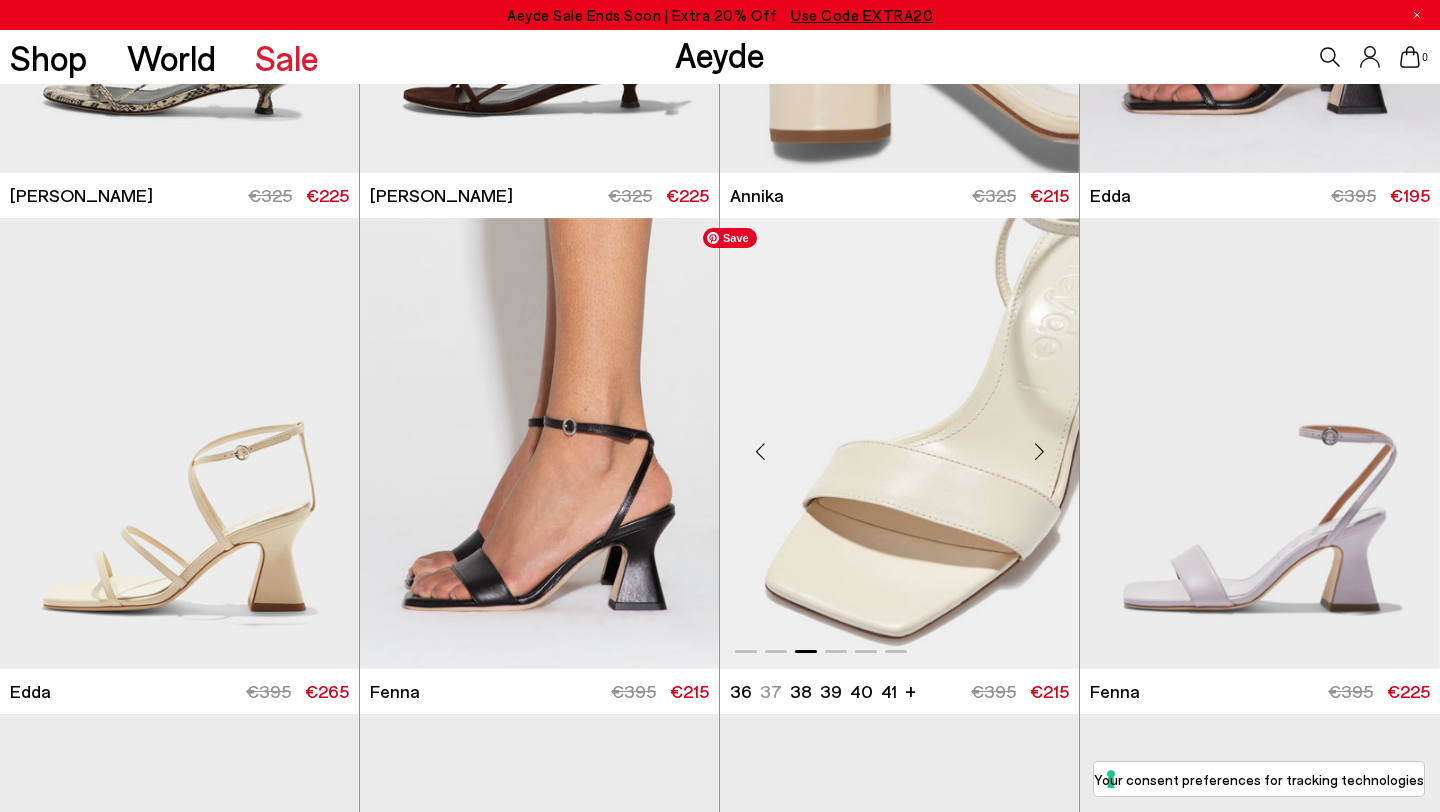 click at bounding box center (899, 443) 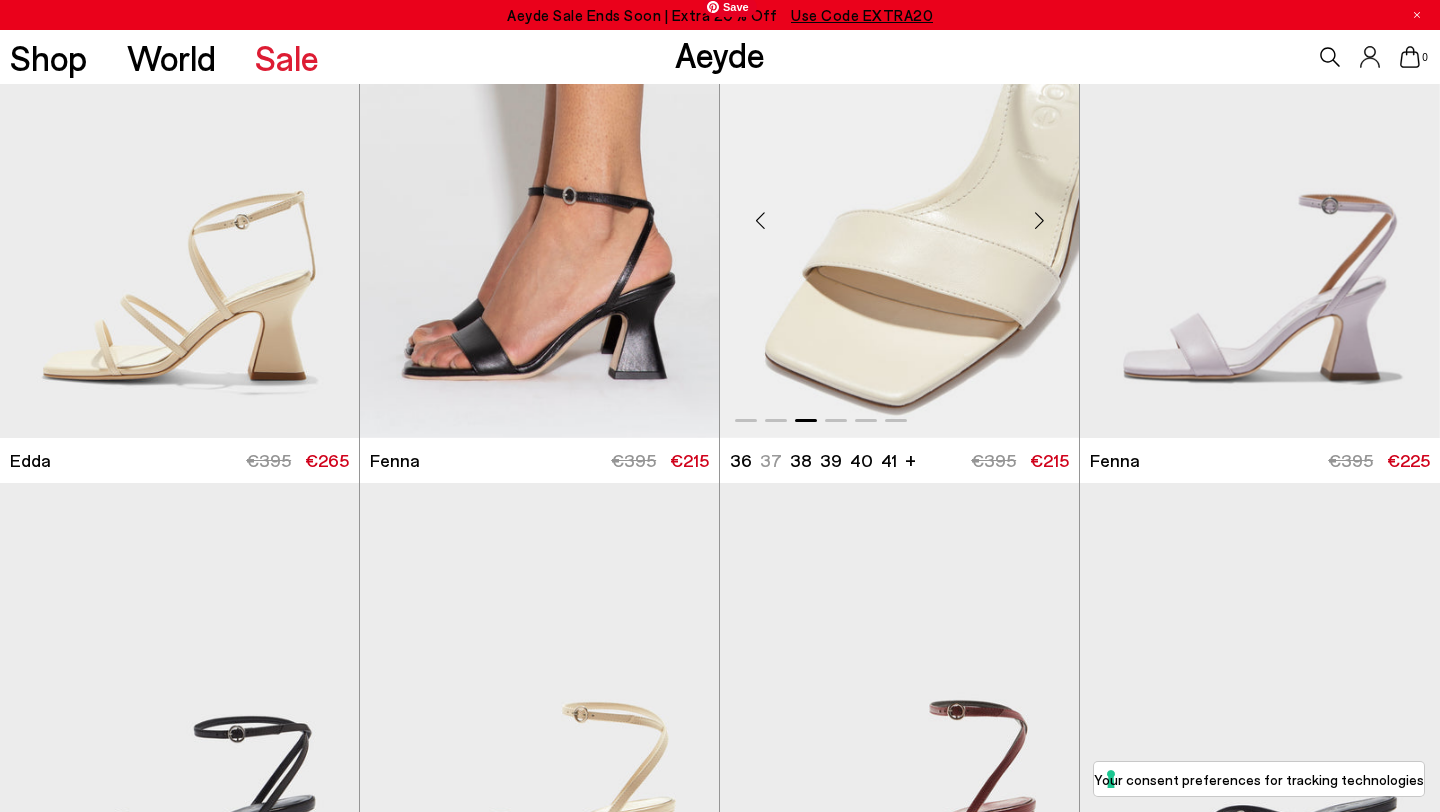 scroll, scrollTop: 9237, scrollLeft: 0, axis: vertical 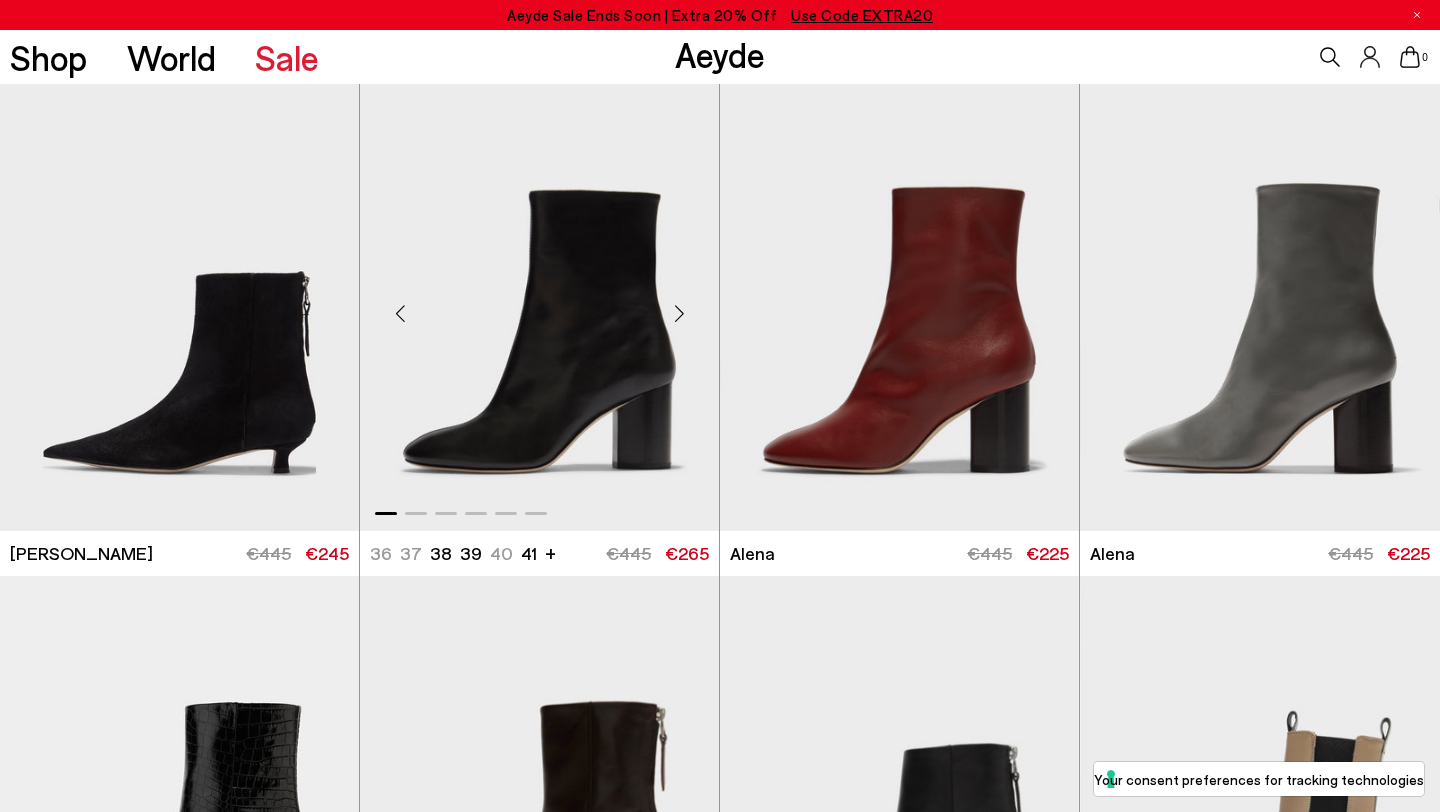 click at bounding box center (679, 313) 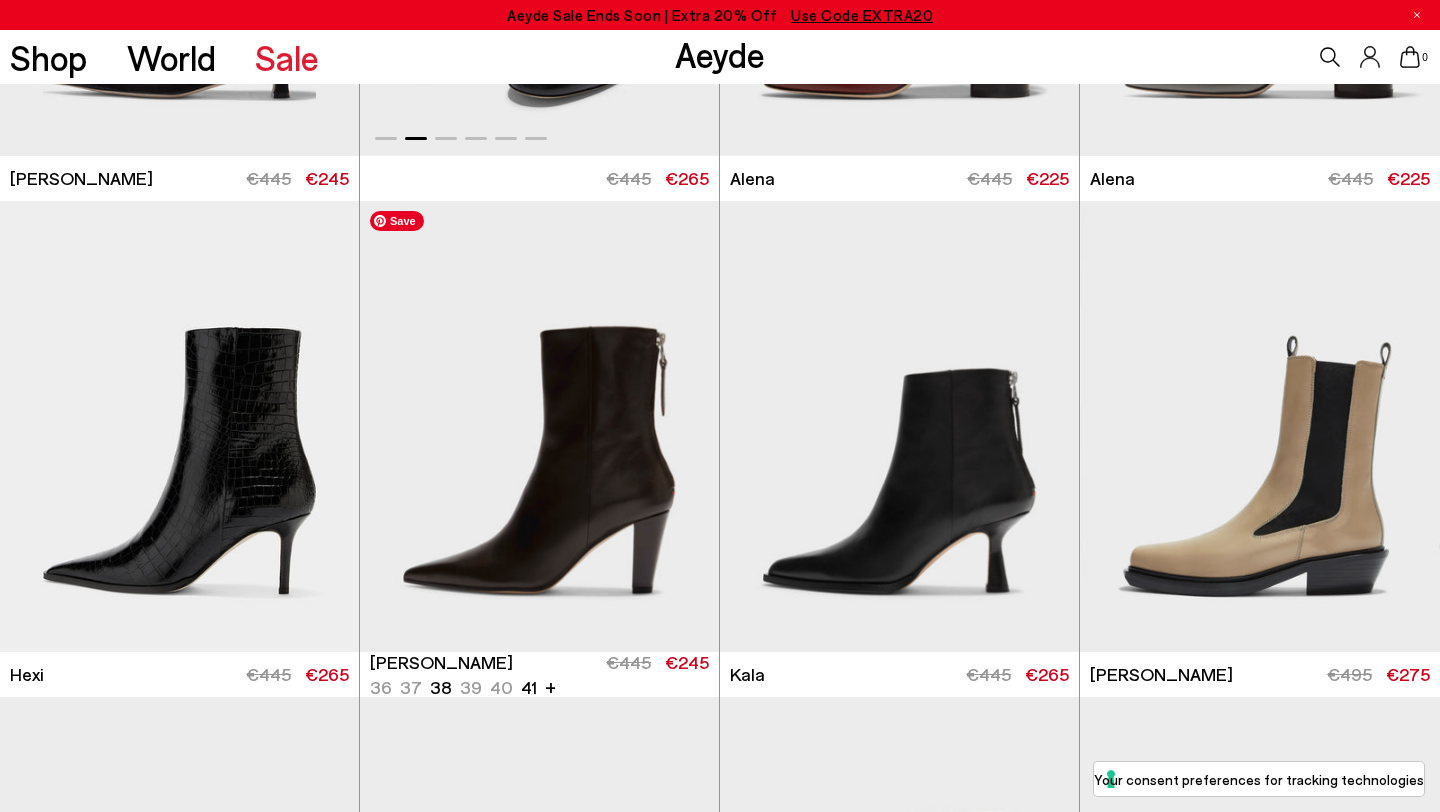 scroll, scrollTop: 11801, scrollLeft: 0, axis: vertical 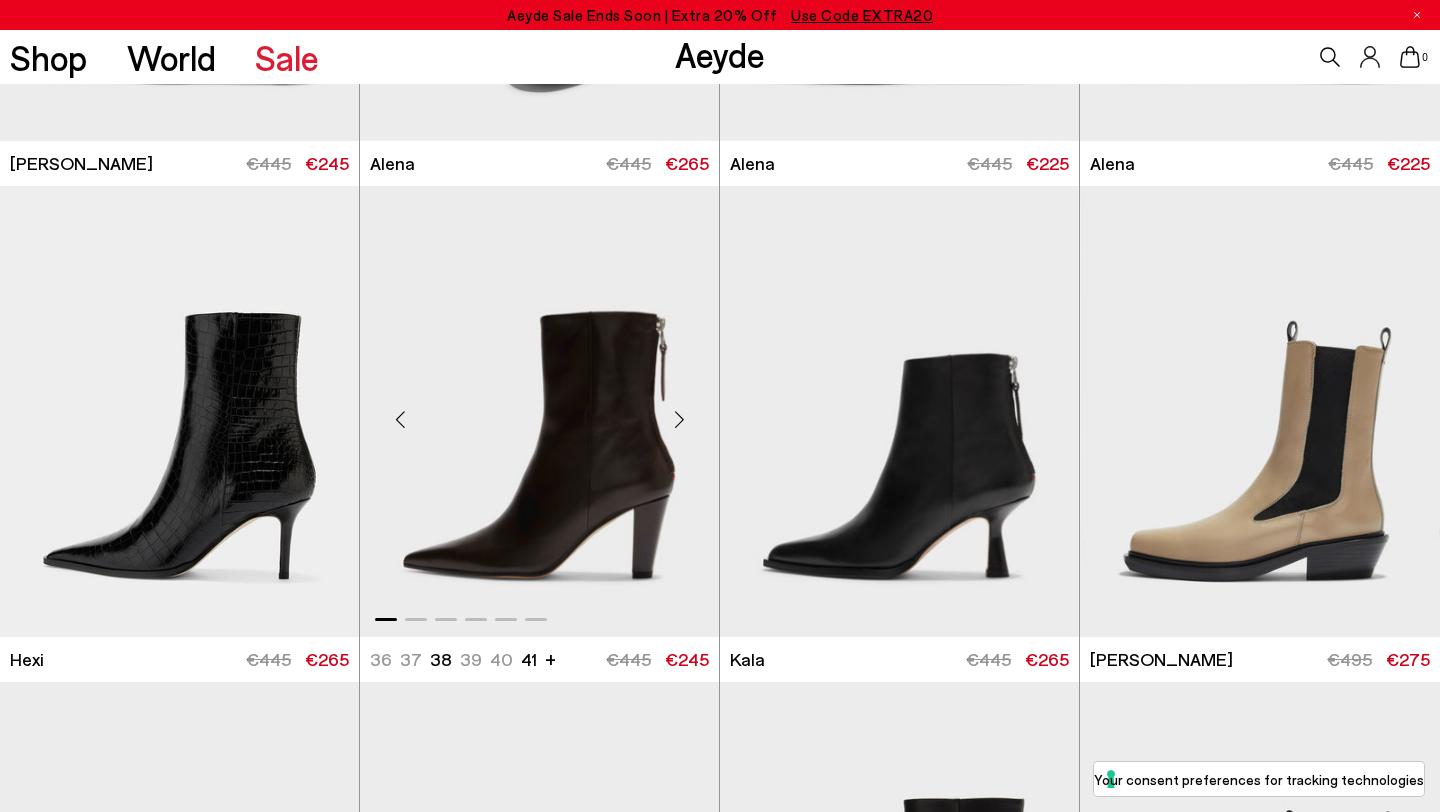 click at bounding box center (679, 420) 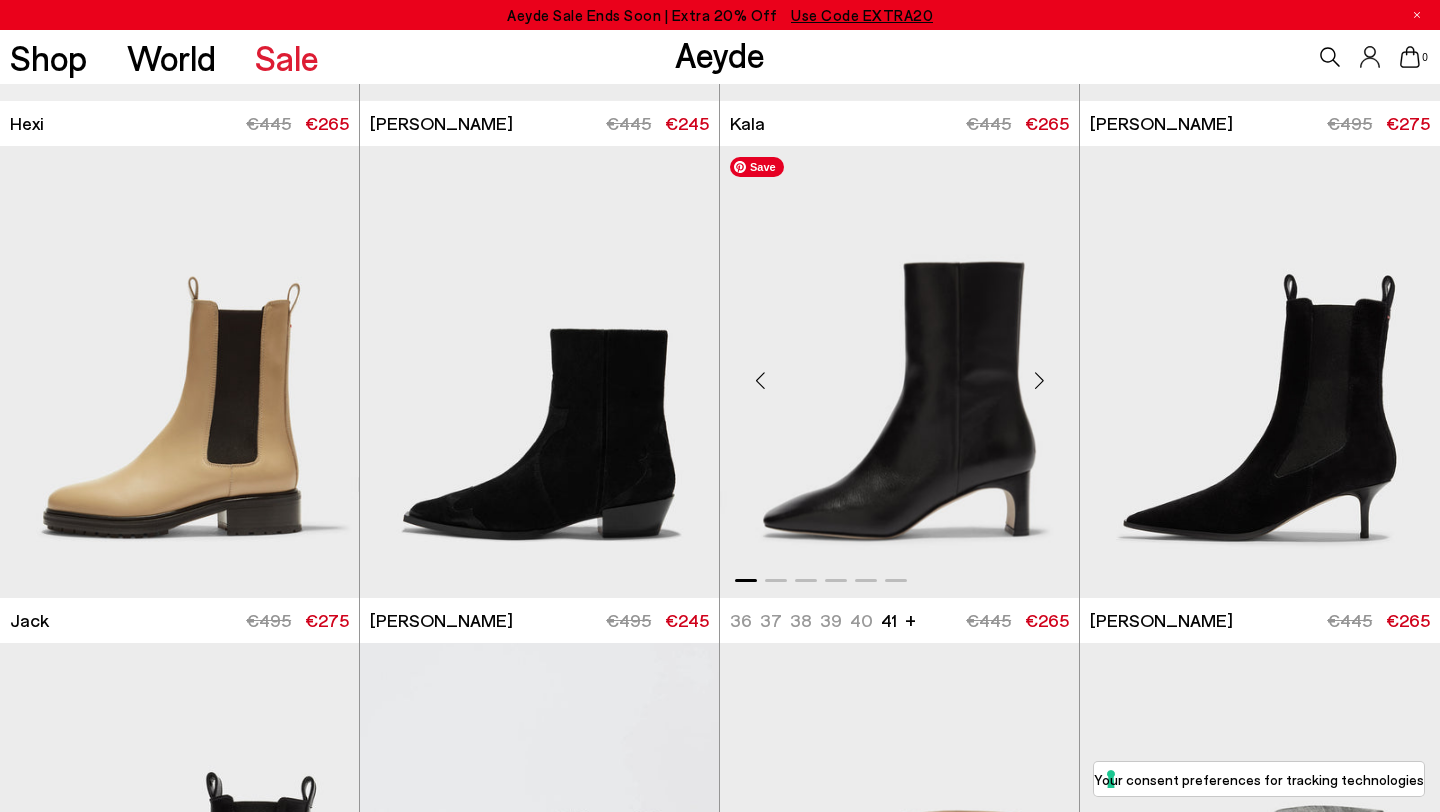 scroll, scrollTop: 12416, scrollLeft: 0, axis: vertical 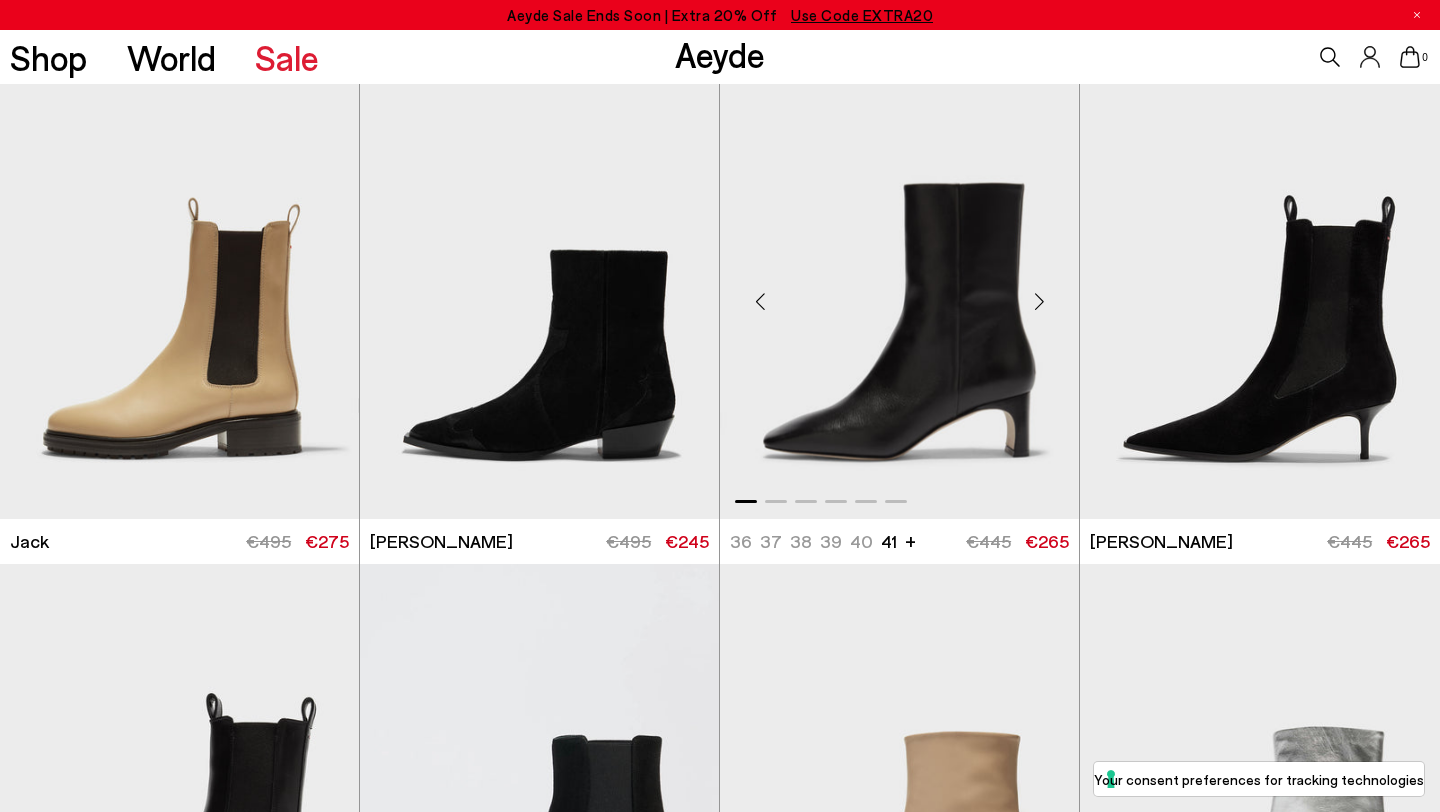 click at bounding box center [1039, 301] 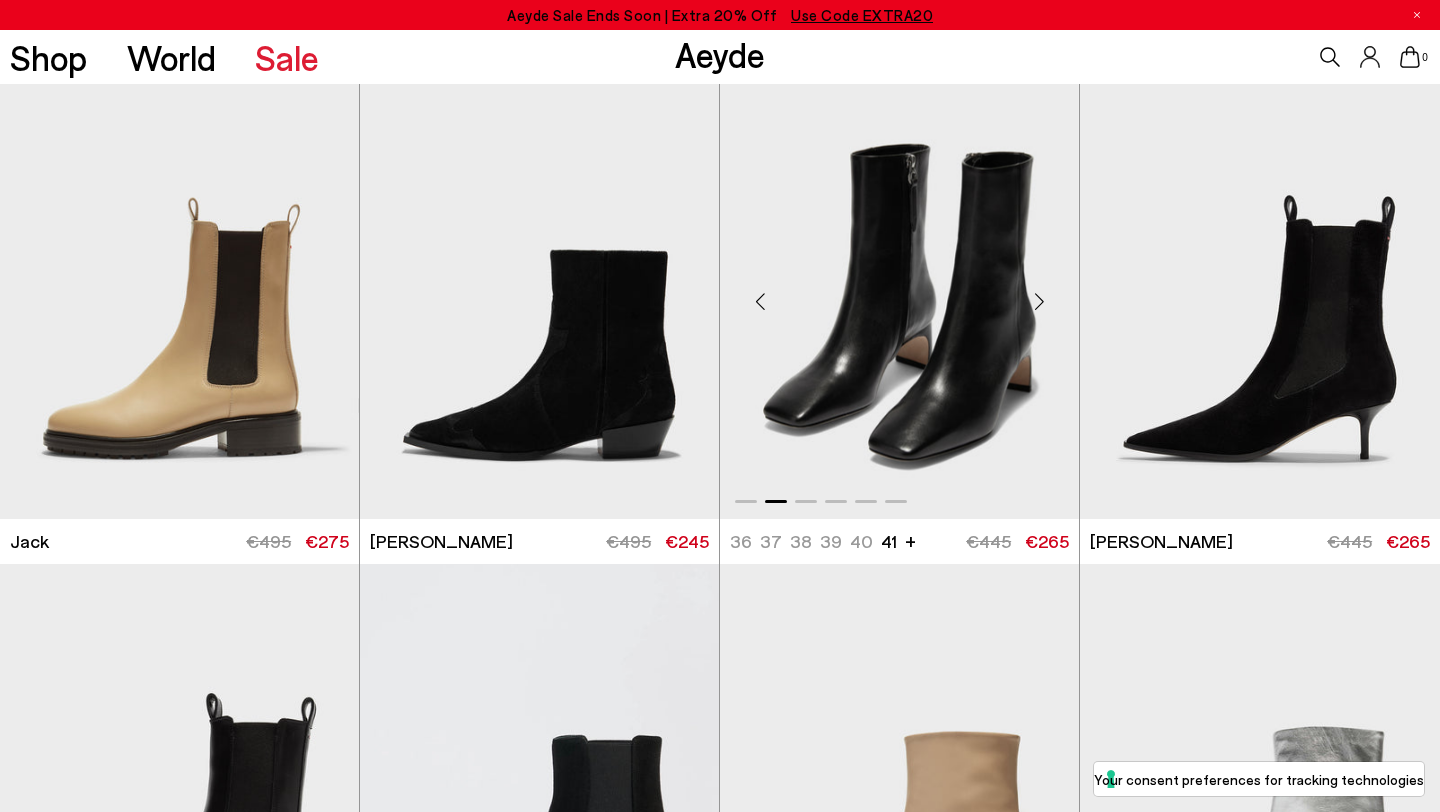 click at bounding box center (1039, 301) 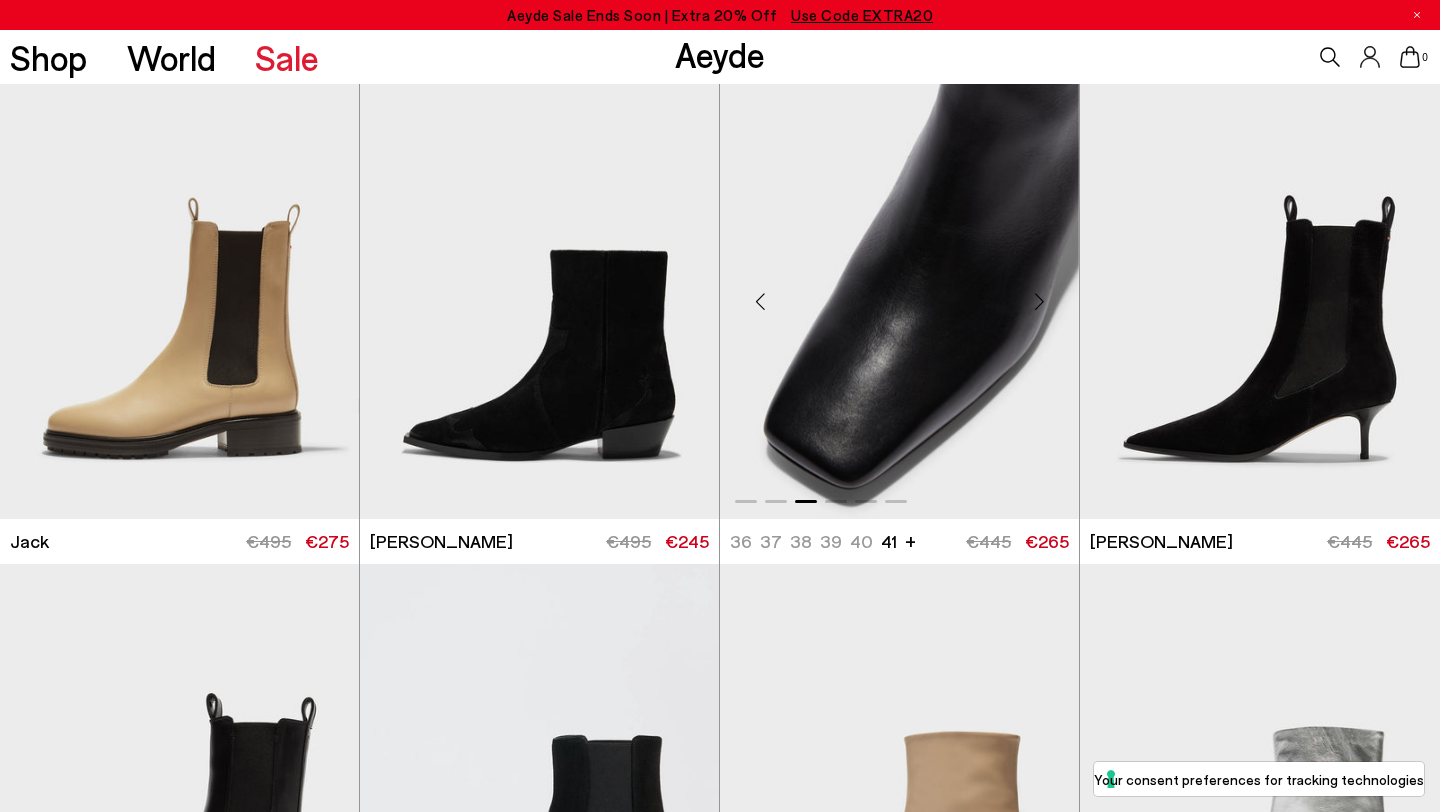 click at bounding box center [1039, 301] 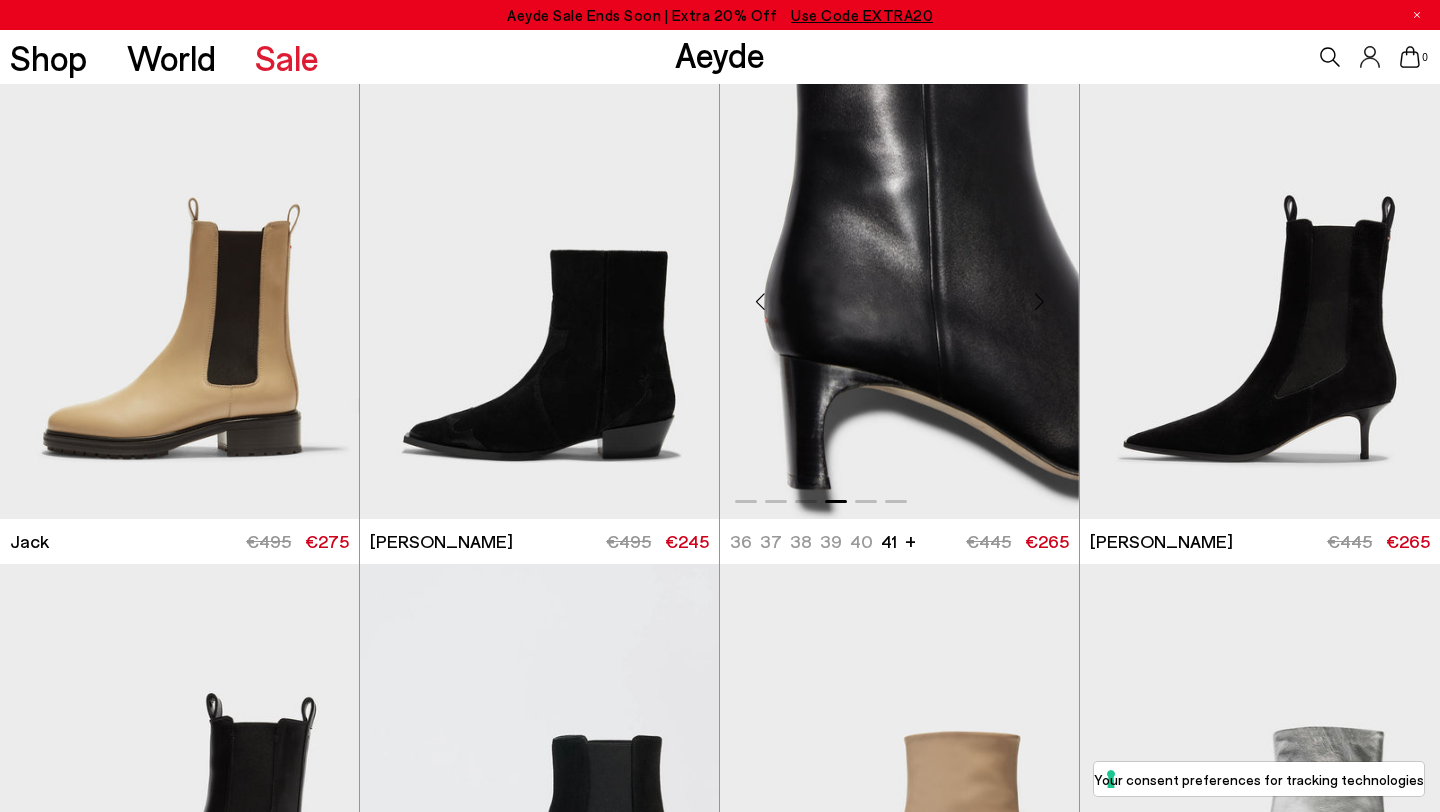 click at bounding box center (1039, 301) 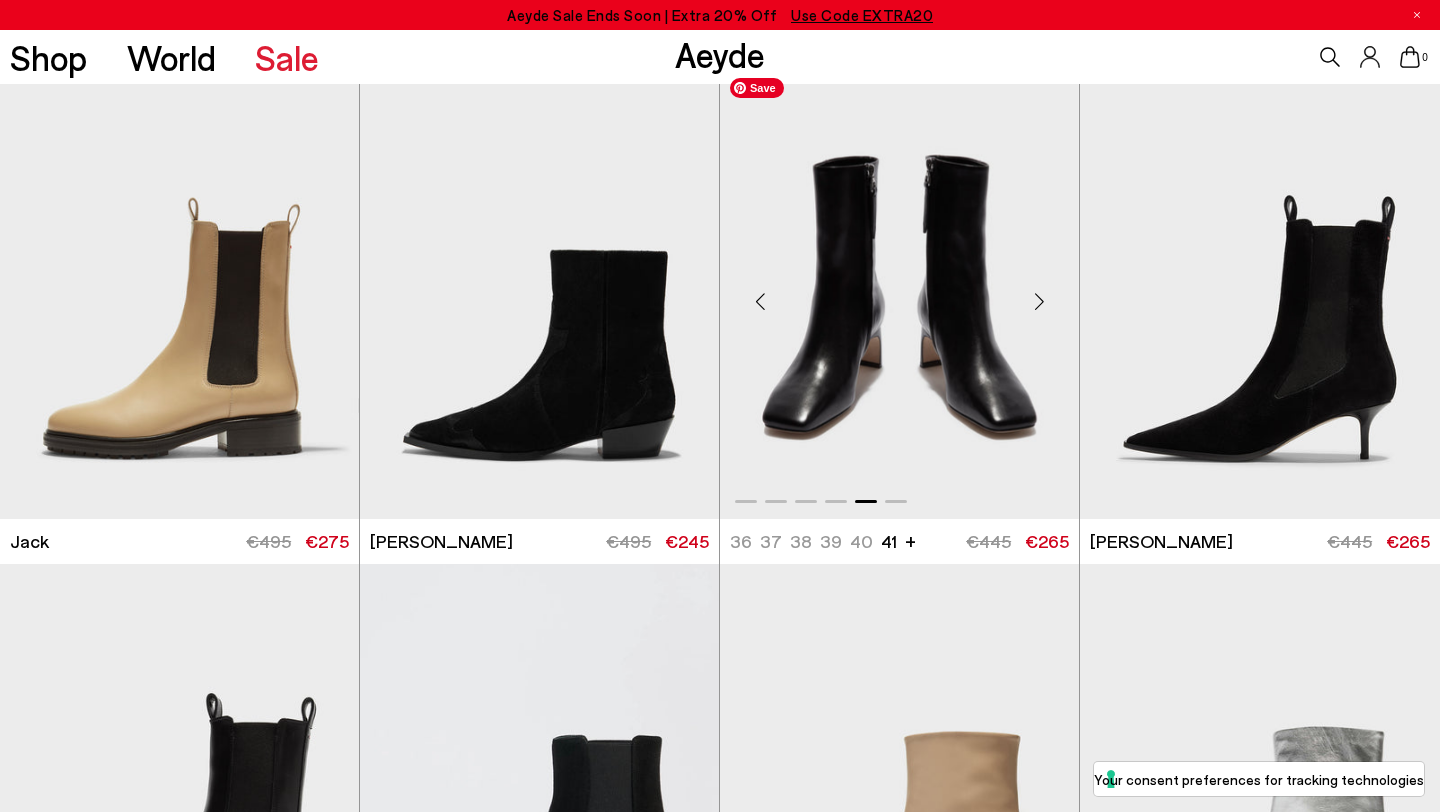 click at bounding box center [899, 292] 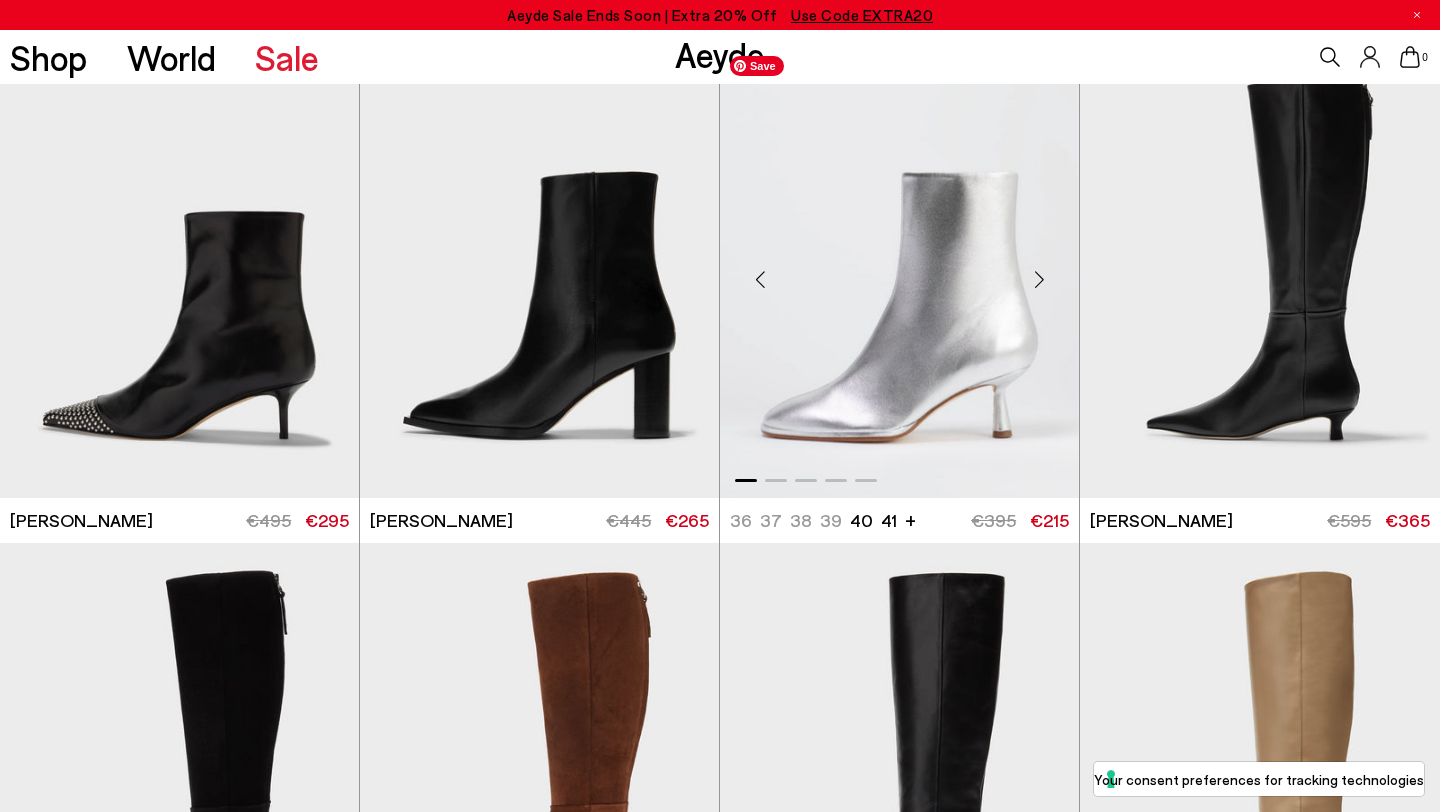 scroll, scrollTop: 13434, scrollLeft: 0, axis: vertical 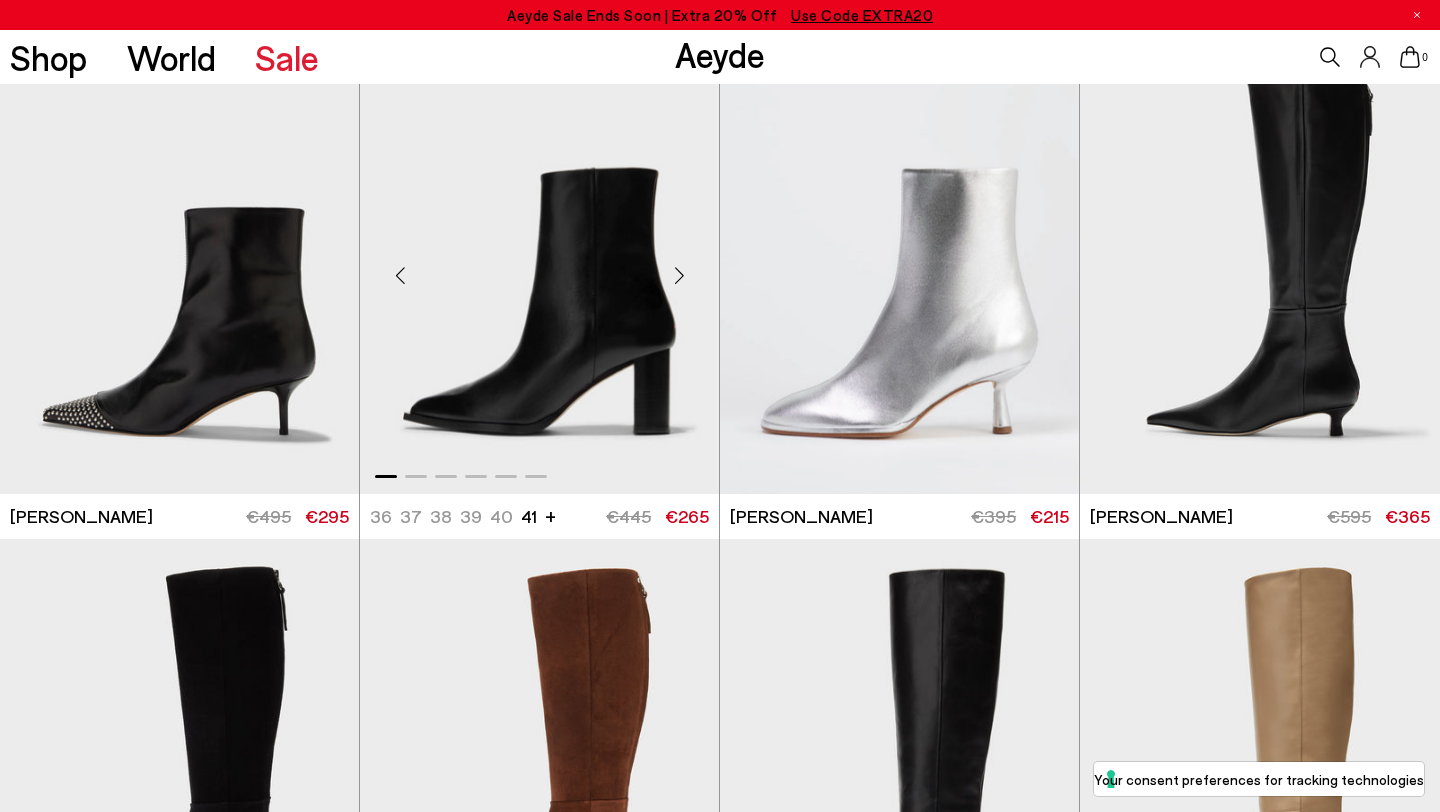 click at bounding box center (679, 276) 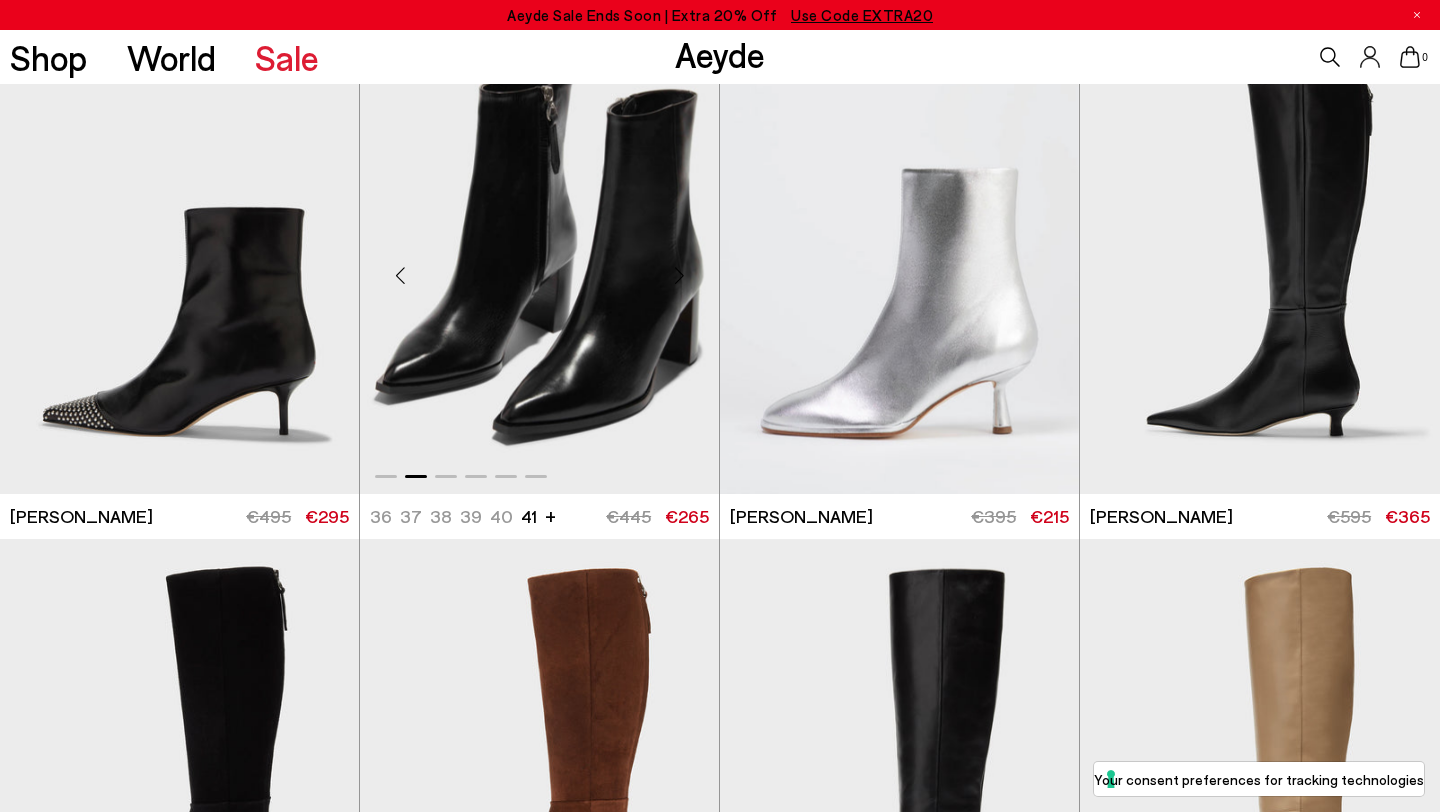 click at bounding box center (679, 276) 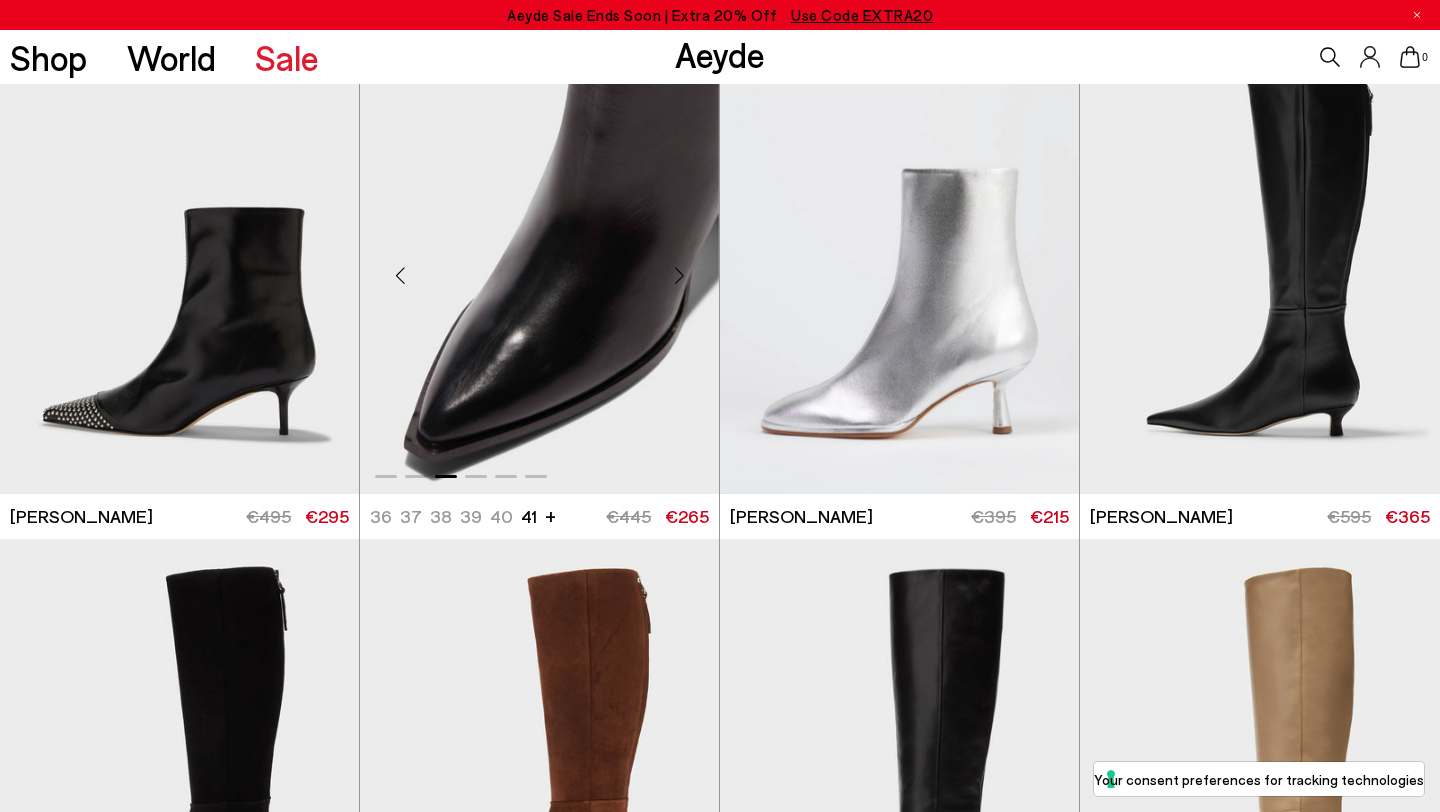 click at bounding box center [679, 276] 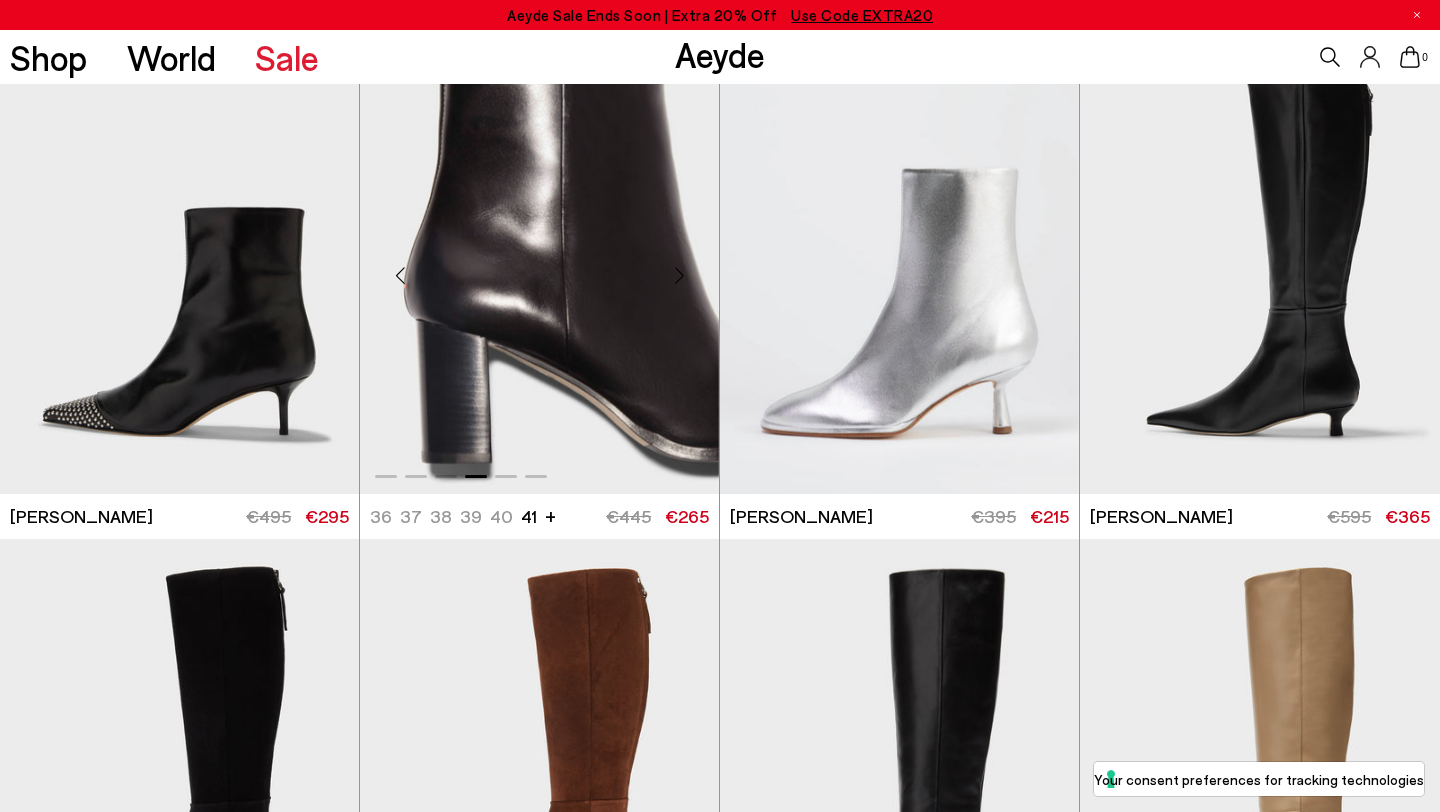 click at bounding box center [679, 276] 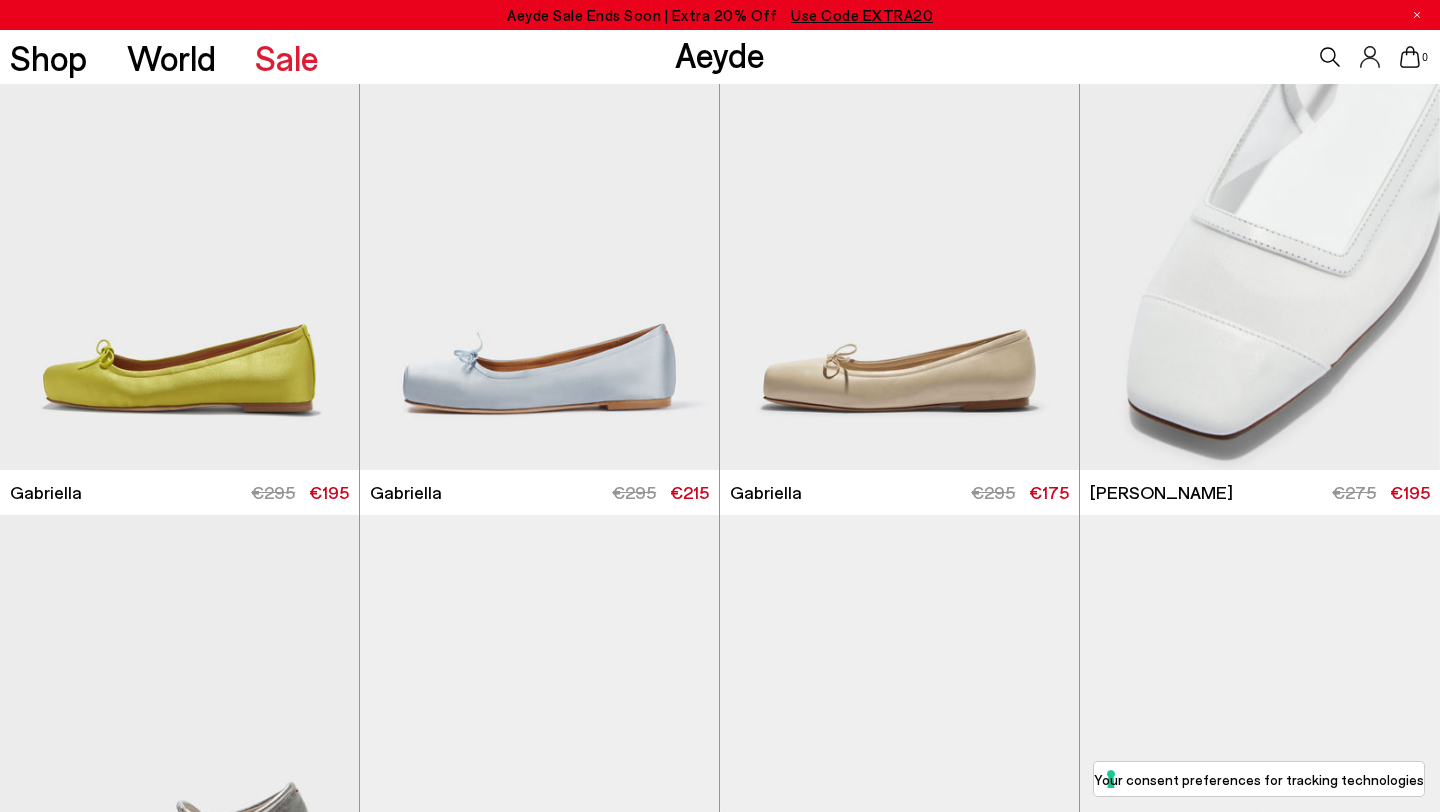 scroll, scrollTop: 0, scrollLeft: 0, axis: both 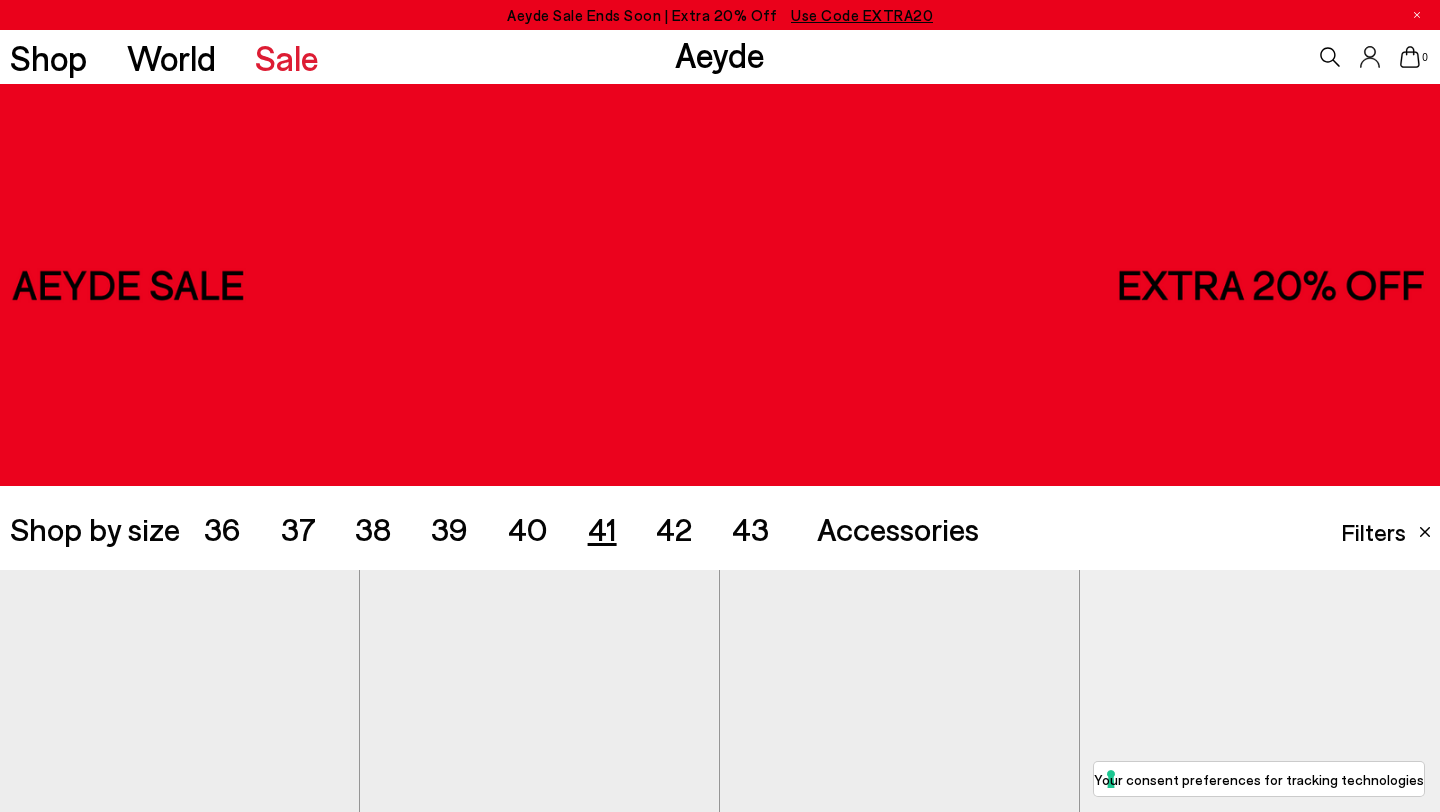 click on "40" at bounding box center (528, 528) 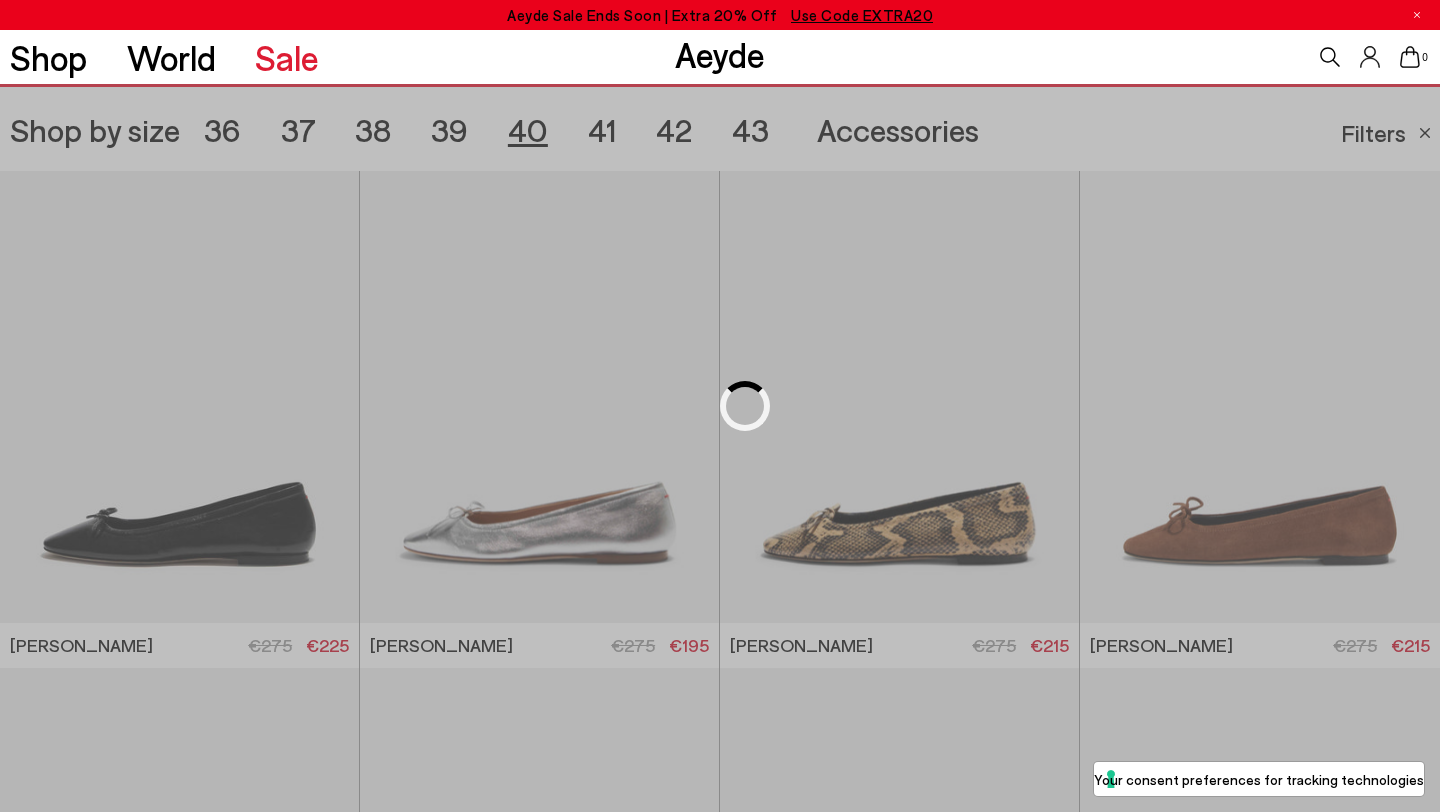scroll, scrollTop: 401, scrollLeft: 0, axis: vertical 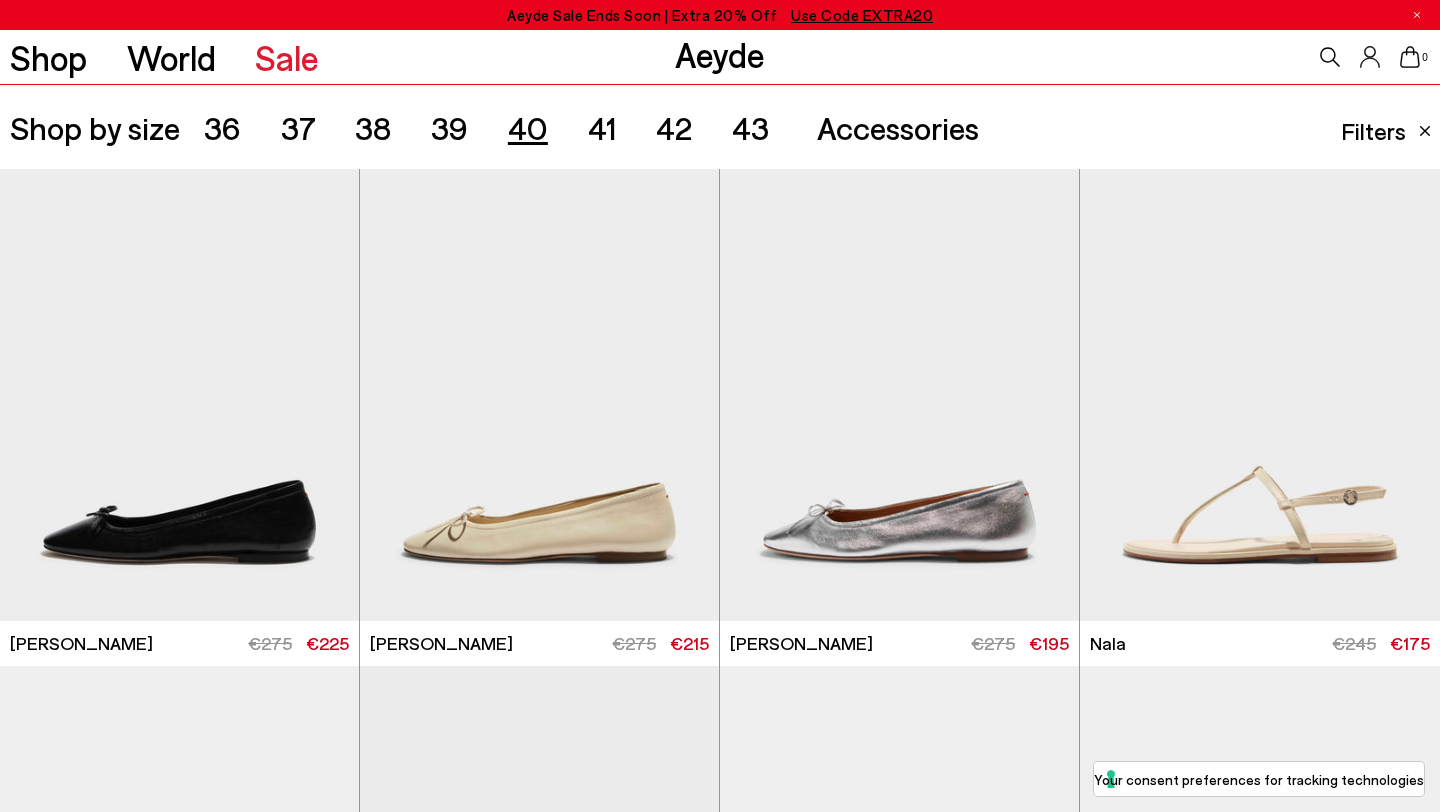 click on "Filters" at bounding box center [1373, 130] 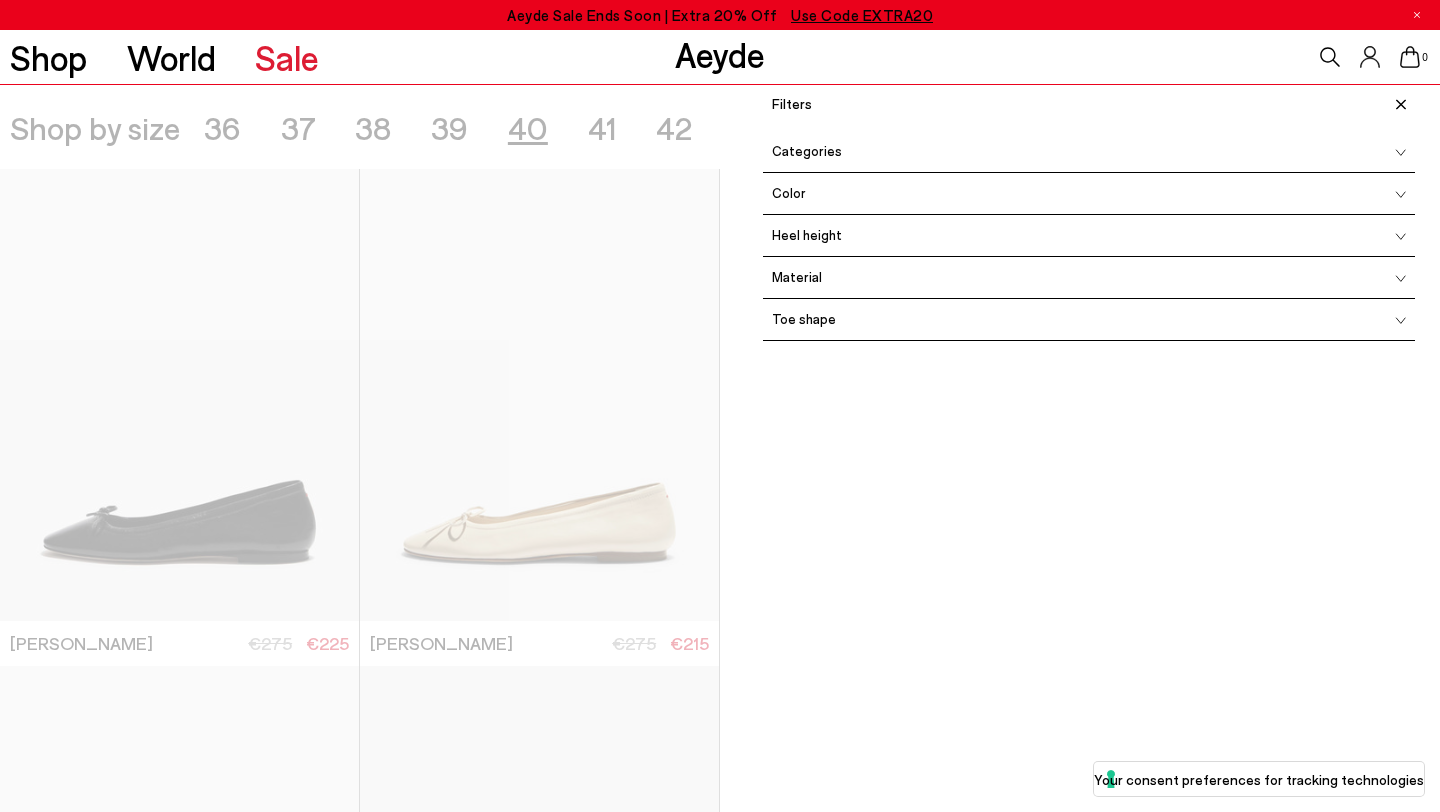 click on "Color" at bounding box center [1089, 194] 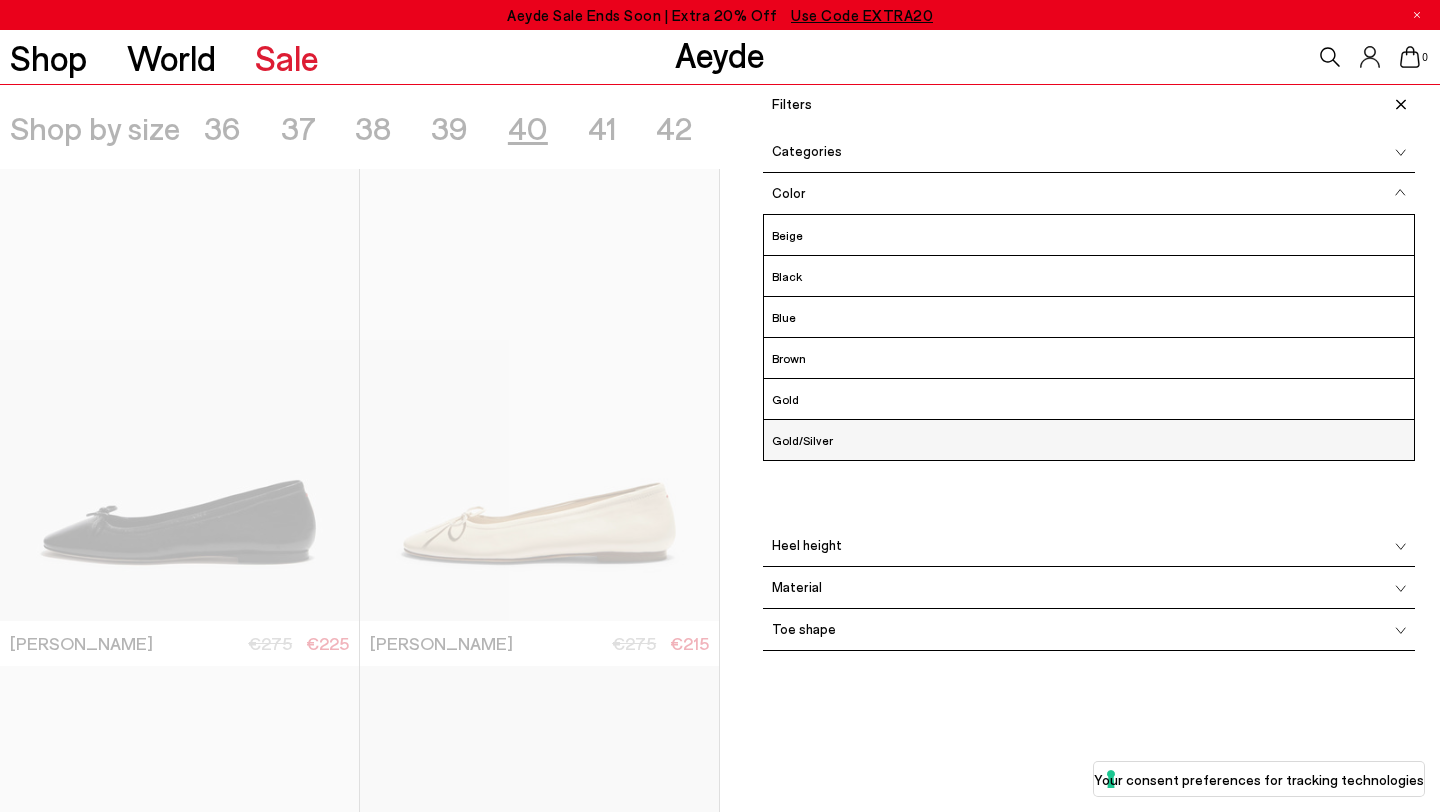 click on "Gold/Silver" at bounding box center [1089, 440] 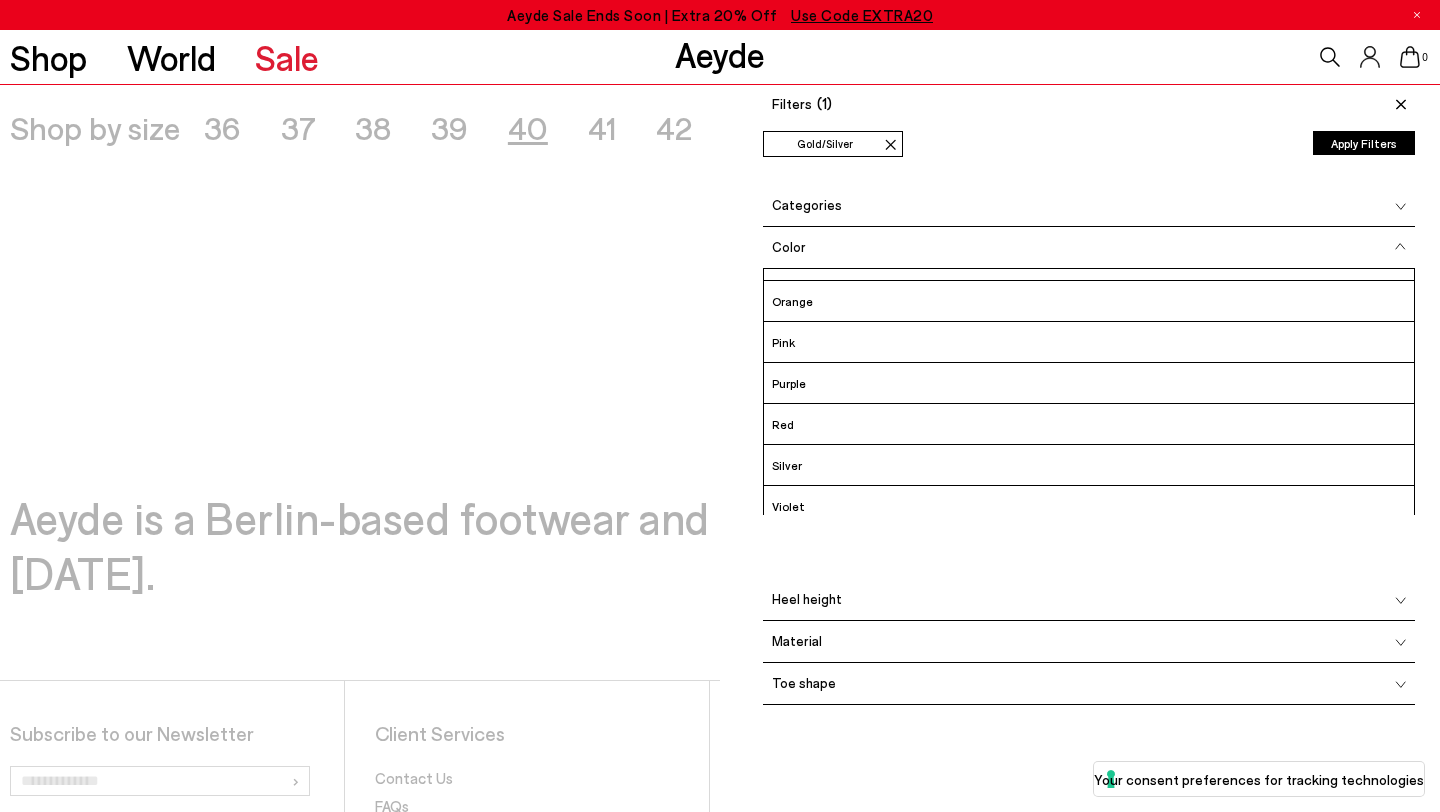 scroll, scrollTop: 451, scrollLeft: 0, axis: vertical 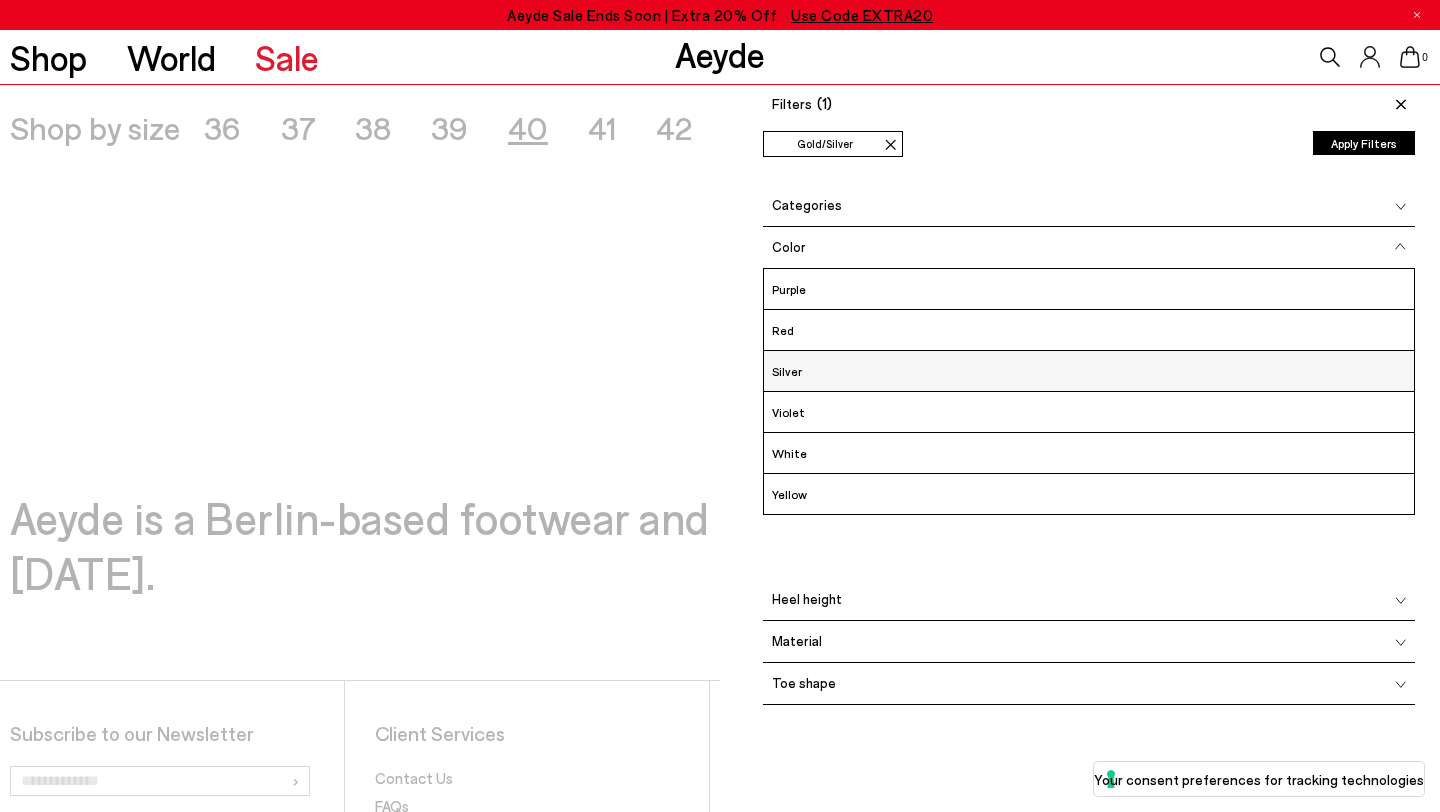 click on "Silver" at bounding box center [1089, 371] 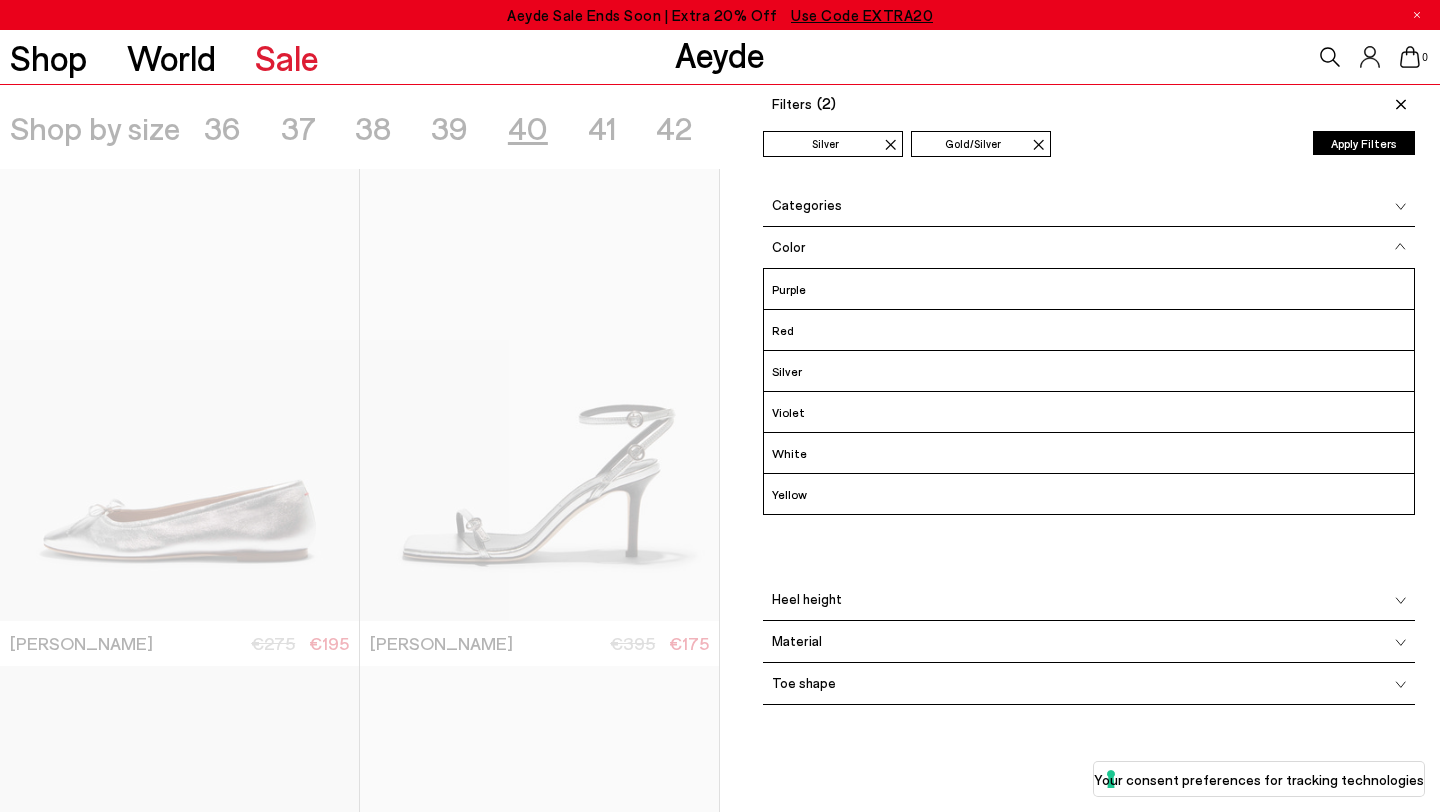 click on "Color" at bounding box center (1089, 248) 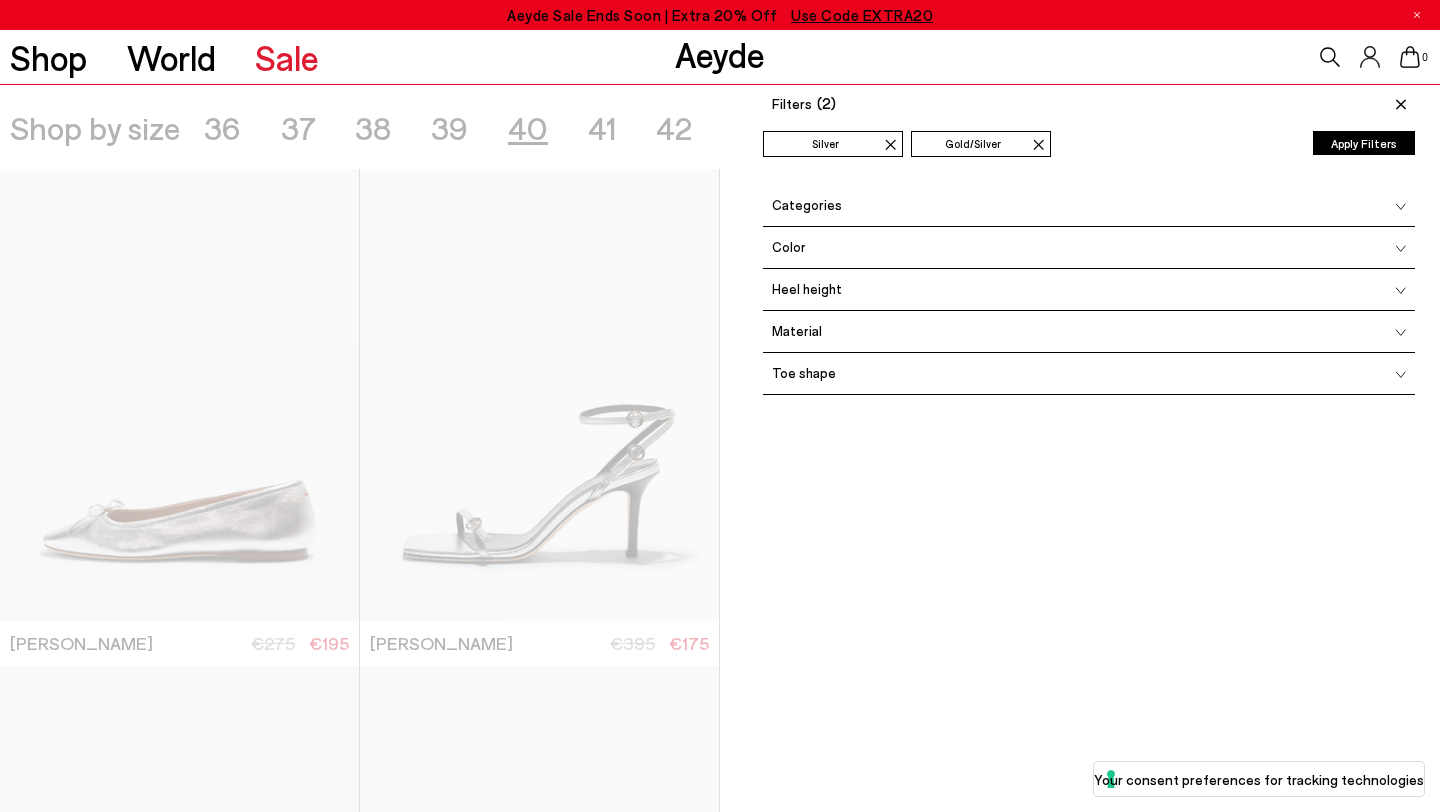 click on "Apply Filters" at bounding box center (1364, 143) 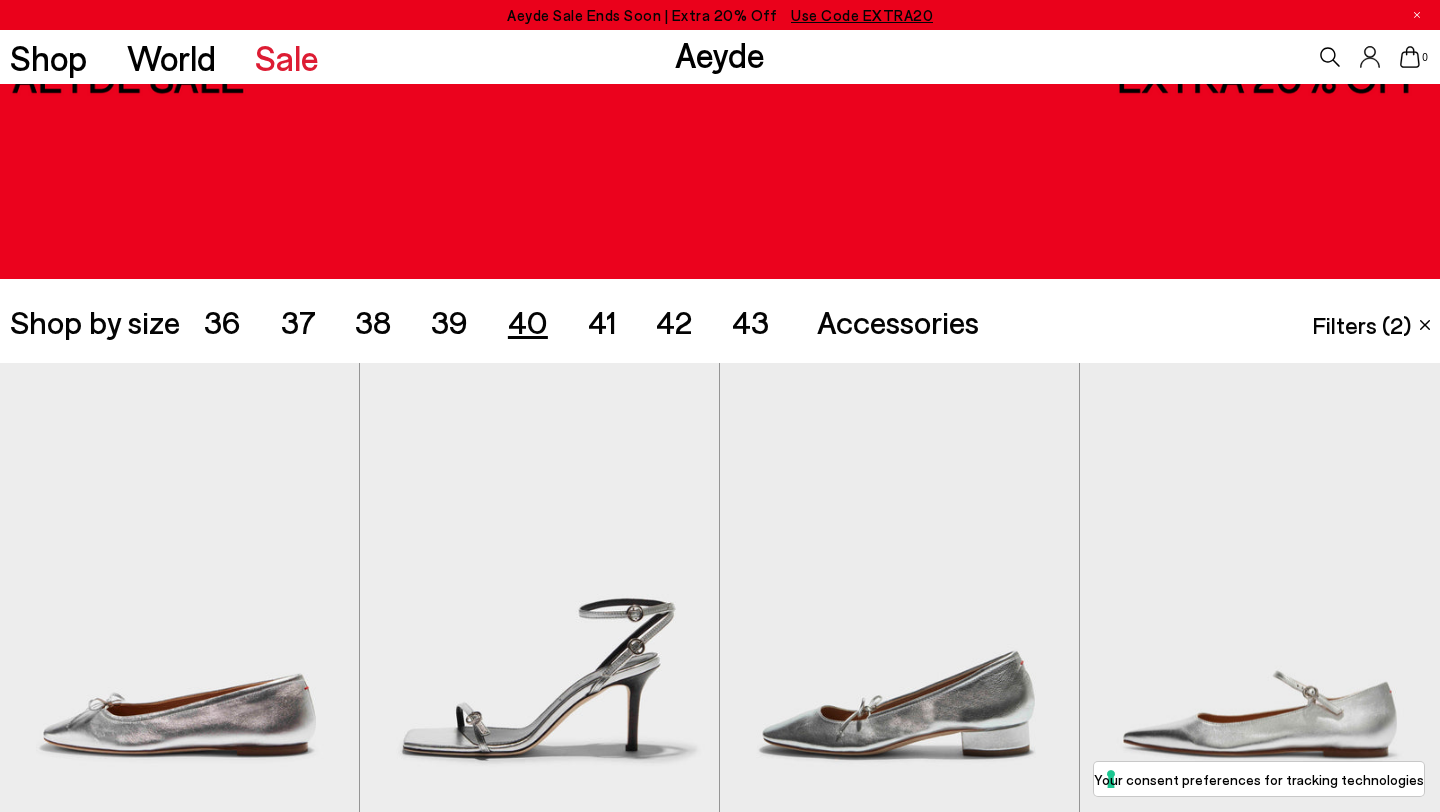 scroll, scrollTop: 141, scrollLeft: 0, axis: vertical 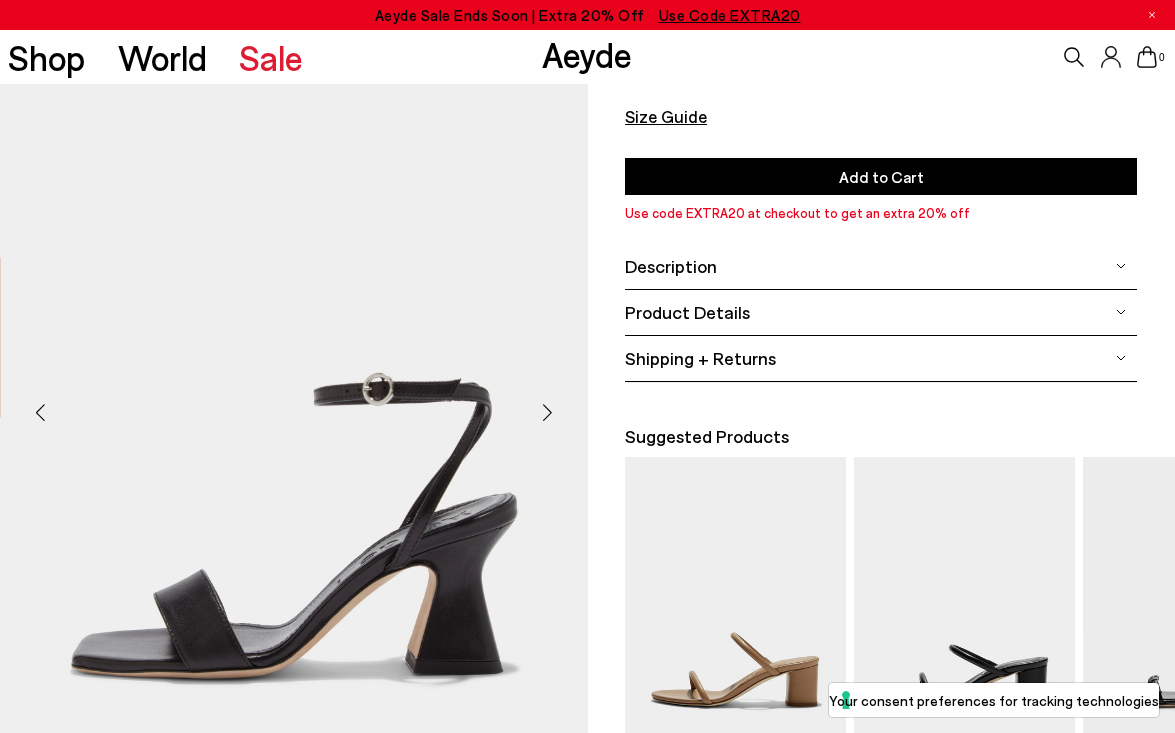 click at bounding box center [548, 412] 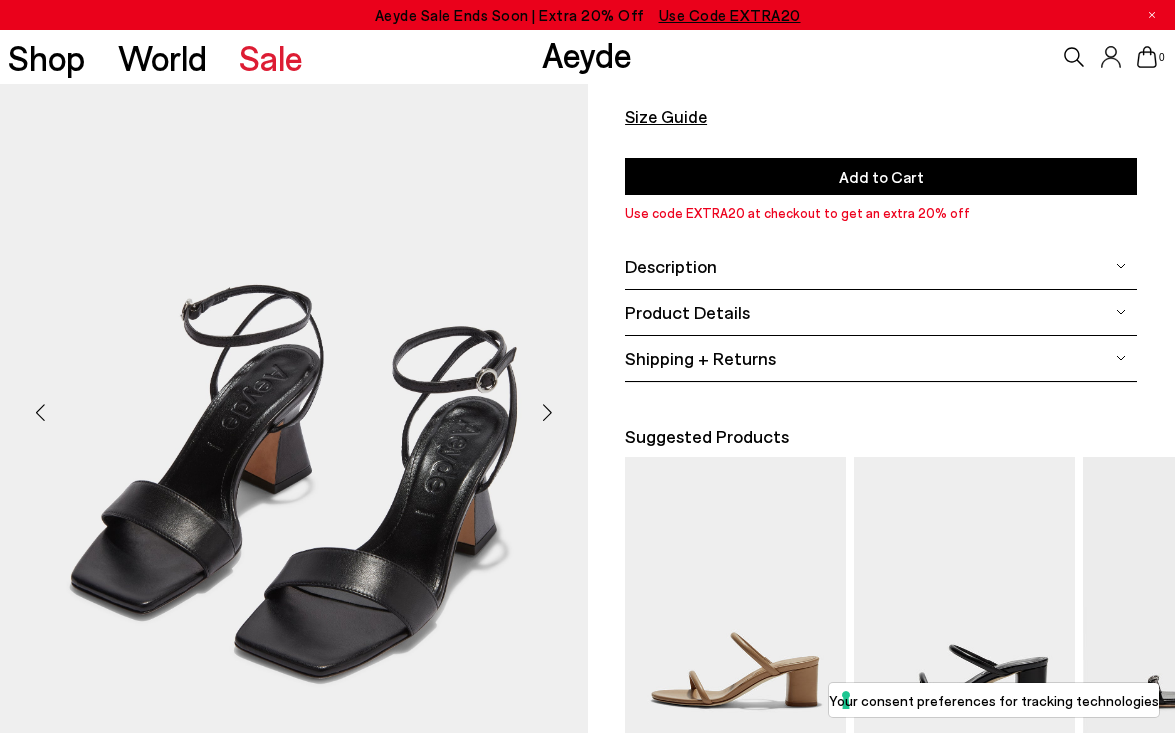 click at bounding box center (548, 412) 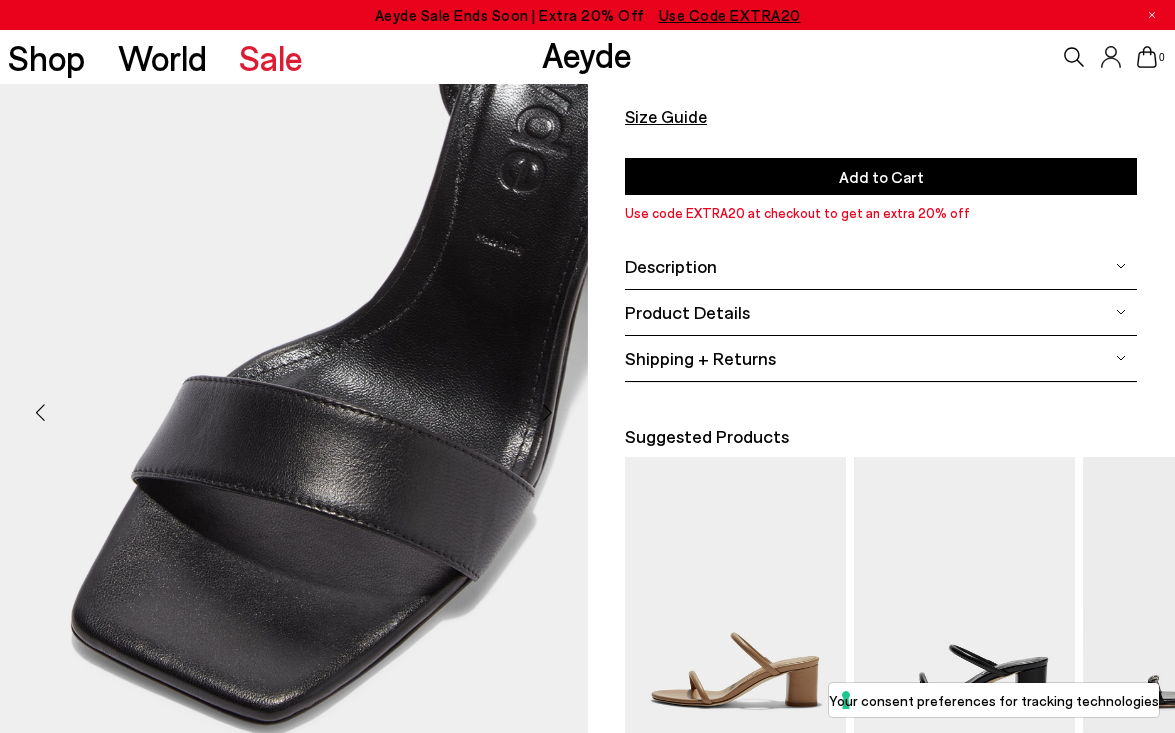 click at bounding box center [548, 412] 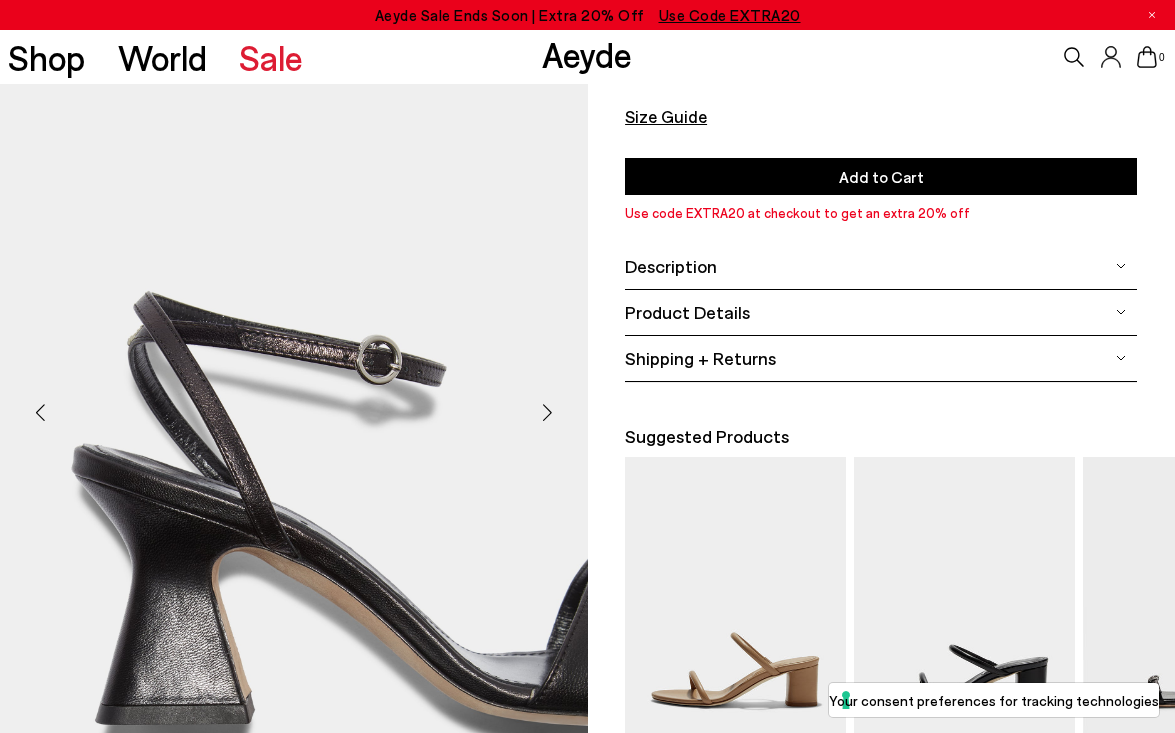 click at bounding box center (548, 412) 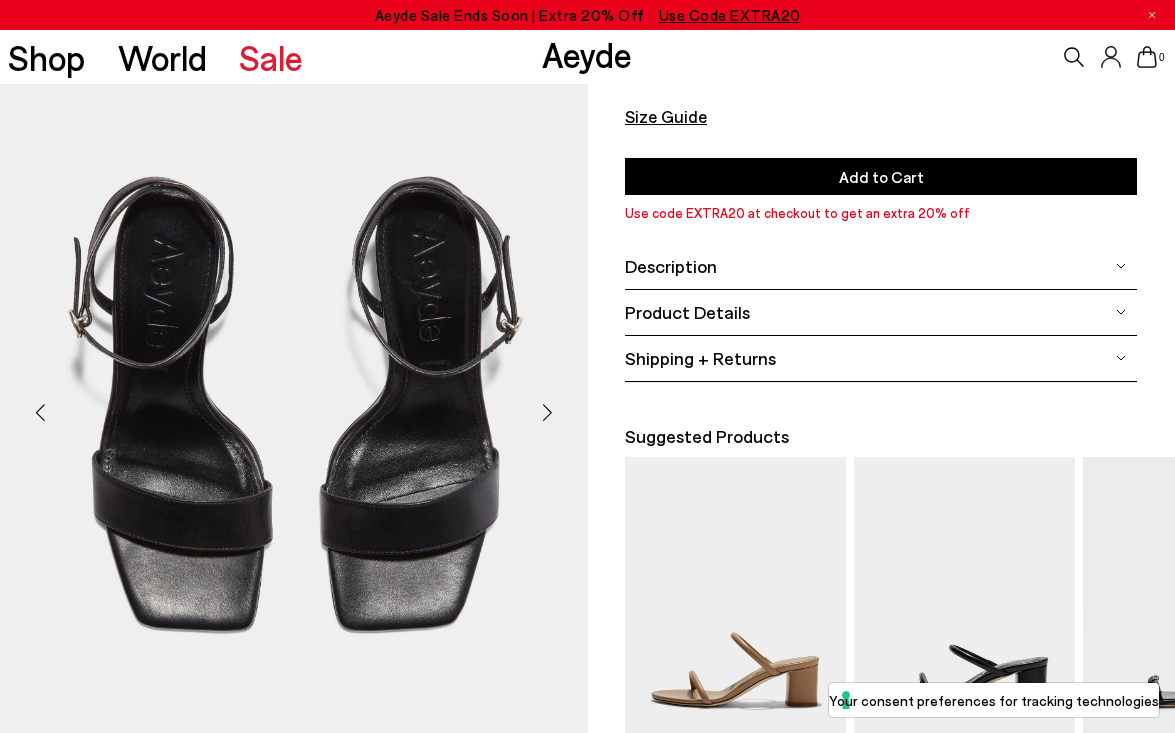 scroll, scrollTop: 271, scrollLeft: 0, axis: vertical 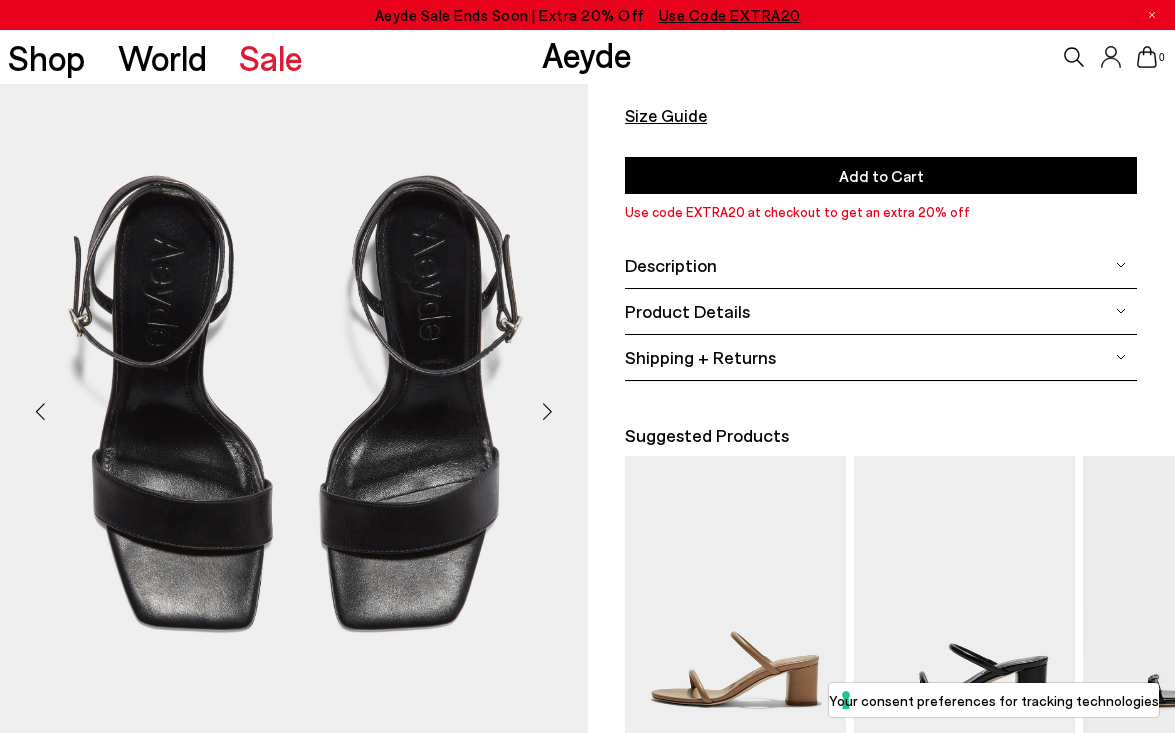 click on "Product Details" at bounding box center (687, 311) 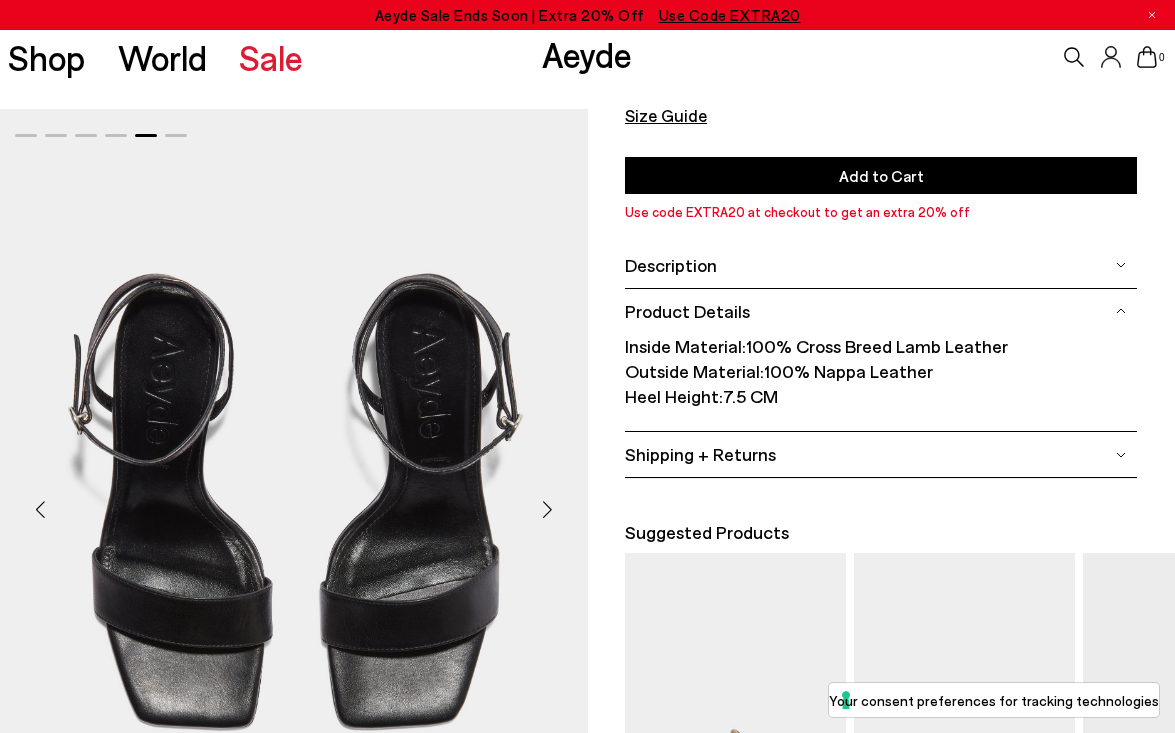 click on "Product Details" at bounding box center (687, 311) 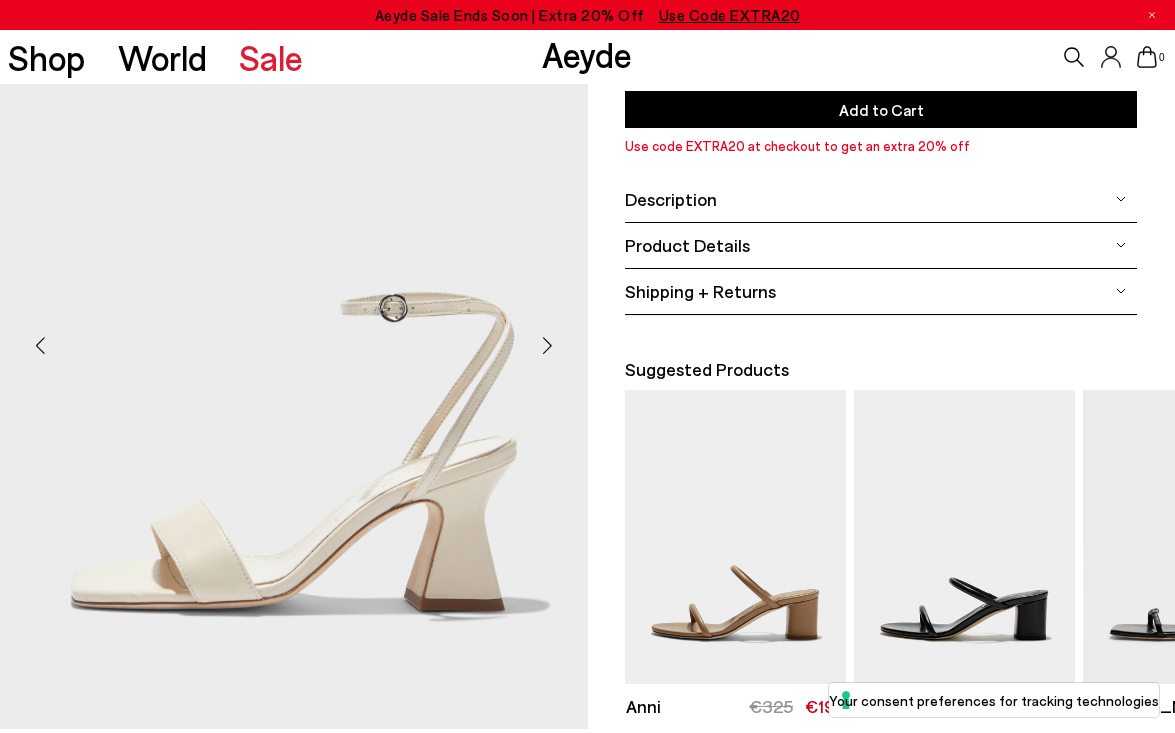 scroll, scrollTop: 352, scrollLeft: 0, axis: vertical 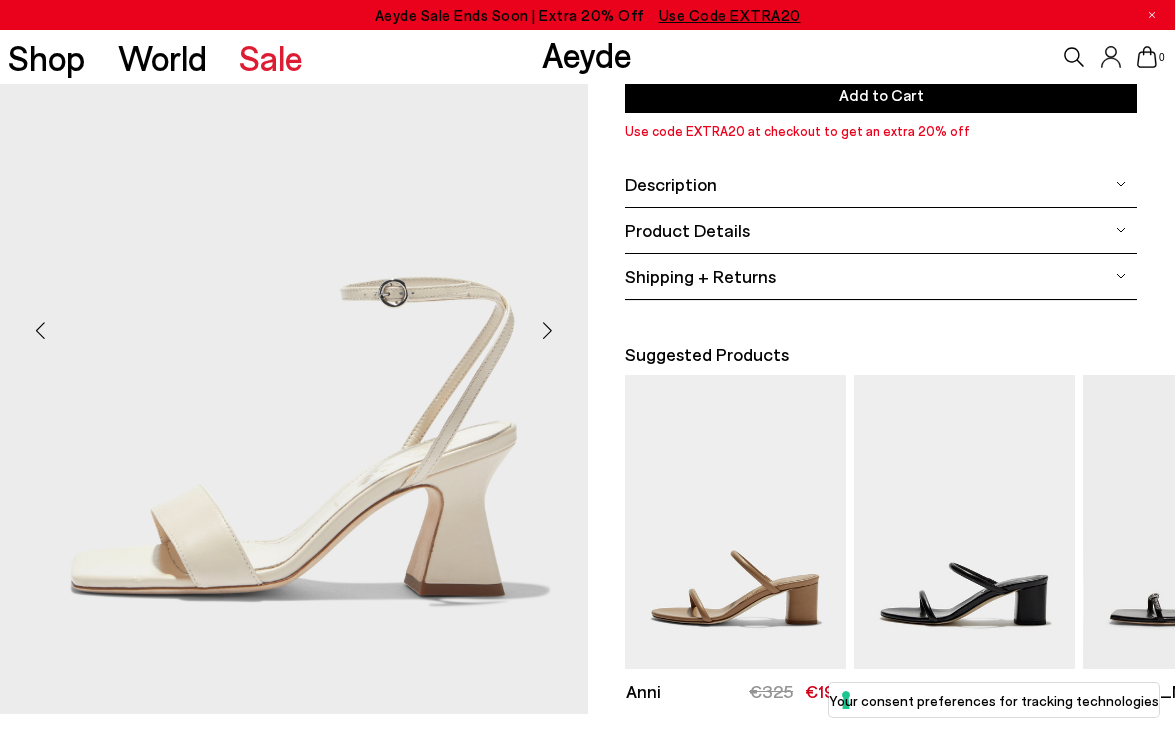 click at bounding box center [548, 330] 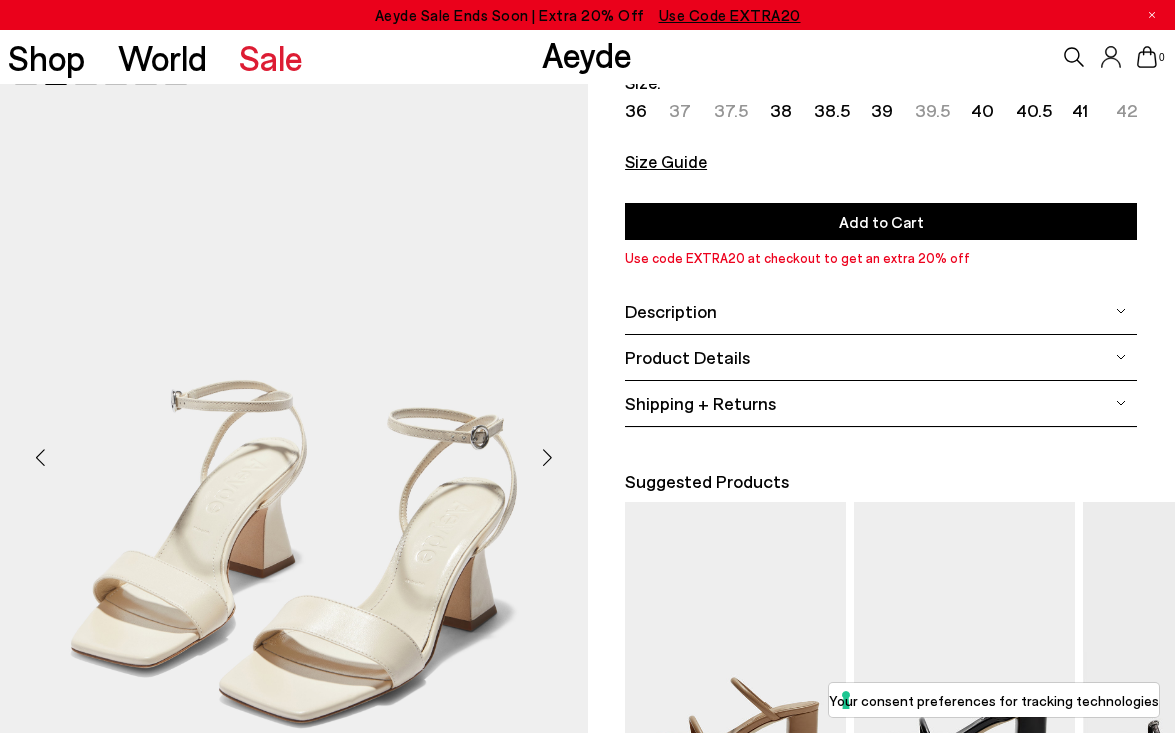 scroll, scrollTop: 273, scrollLeft: 0, axis: vertical 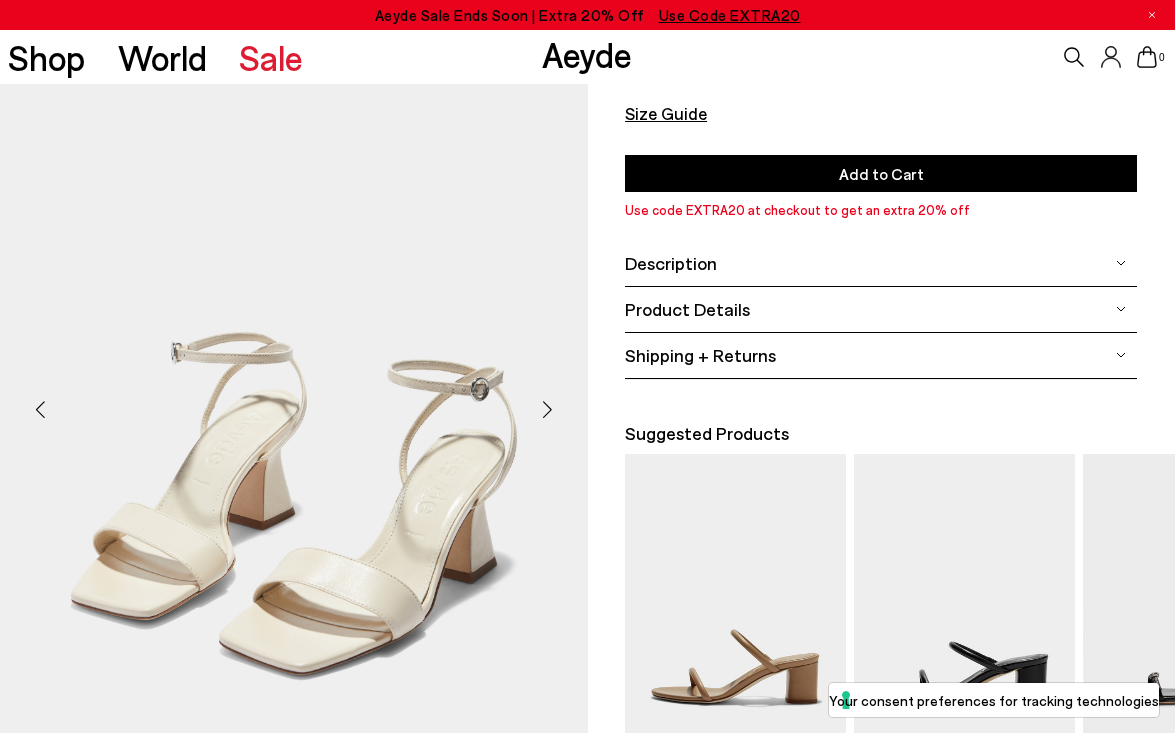 click at bounding box center [548, 409] 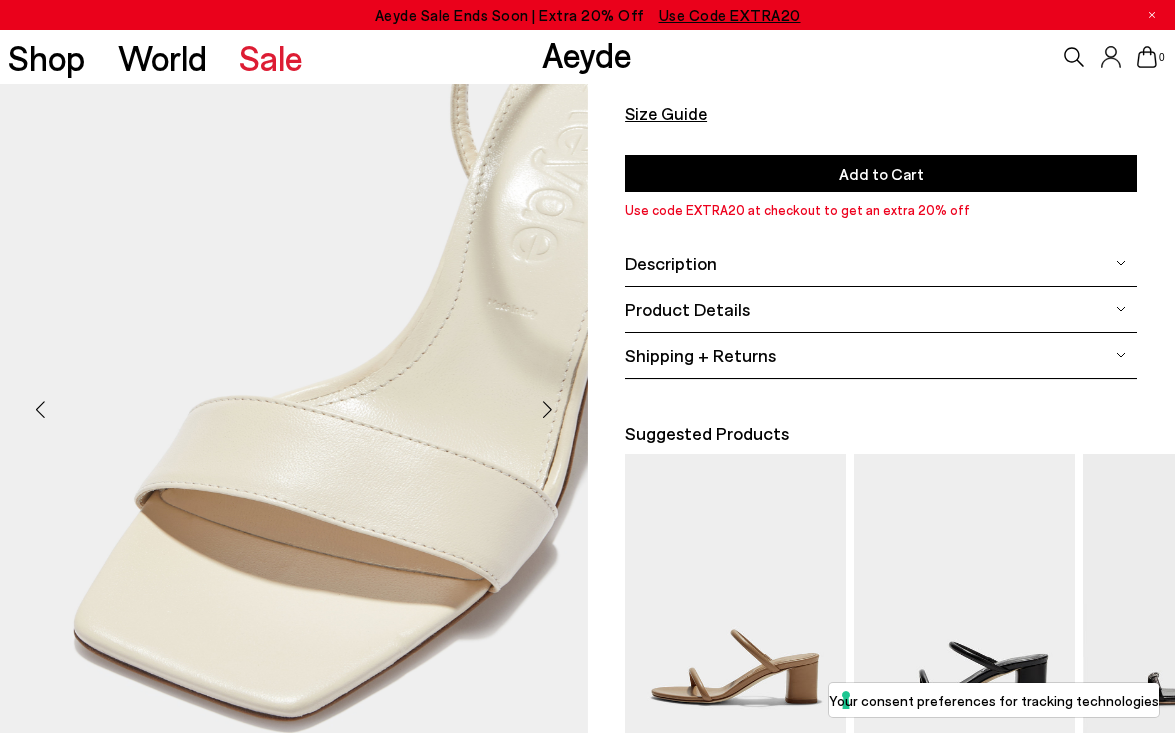 click at bounding box center [548, 409] 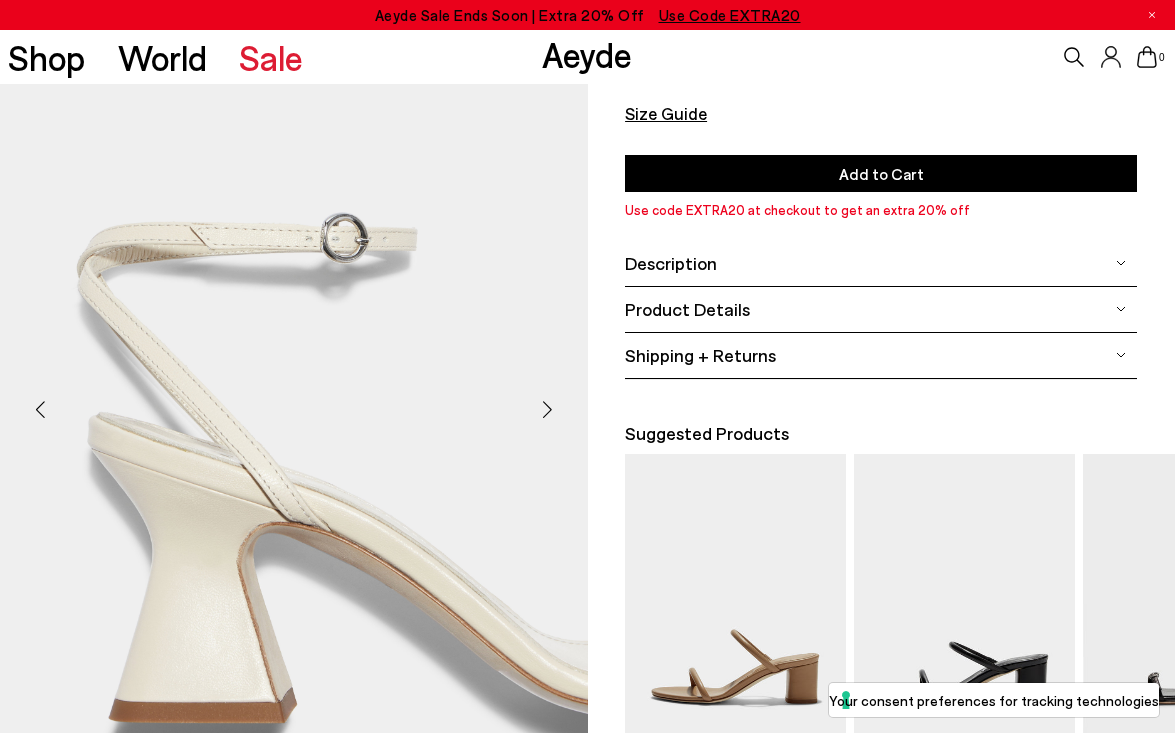click at bounding box center (548, 409) 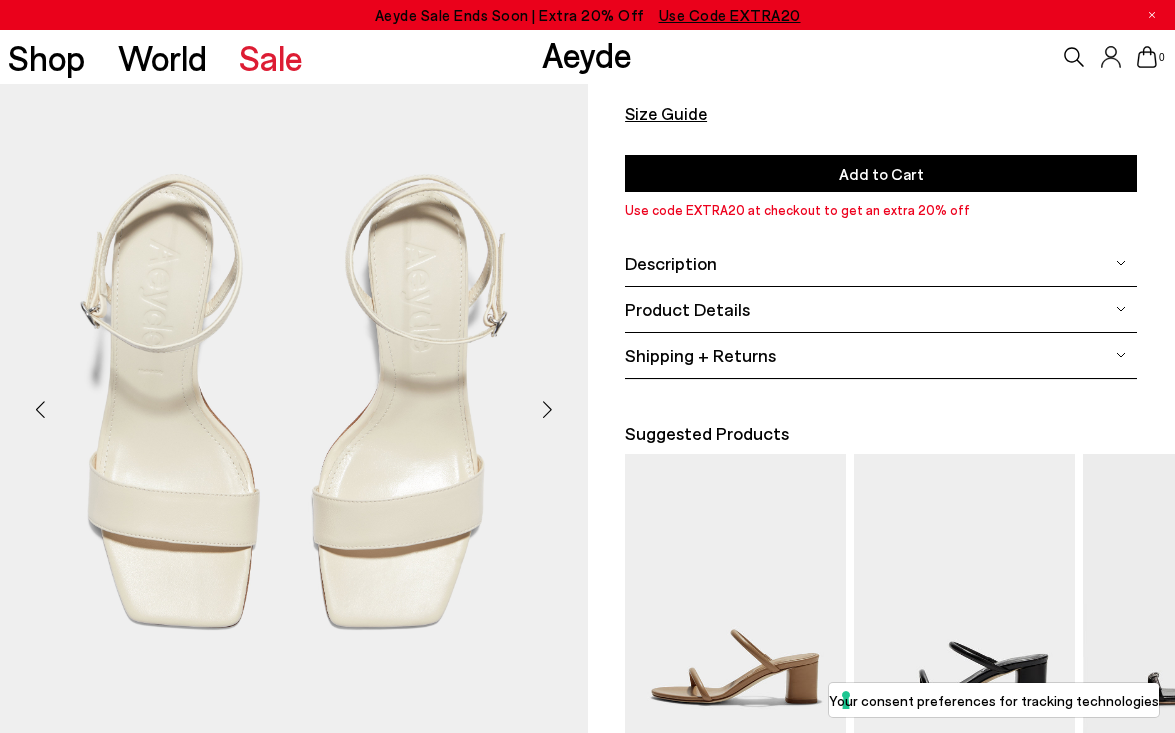 click at bounding box center [548, 409] 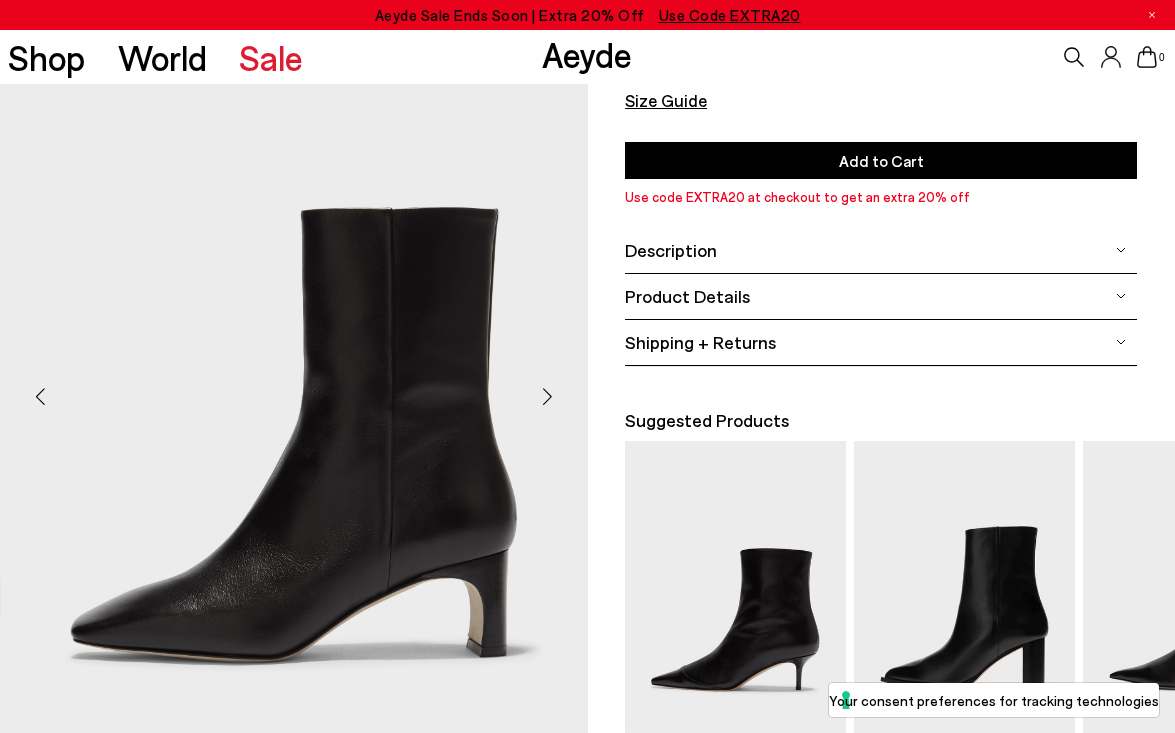scroll, scrollTop: 346, scrollLeft: 0, axis: vertical 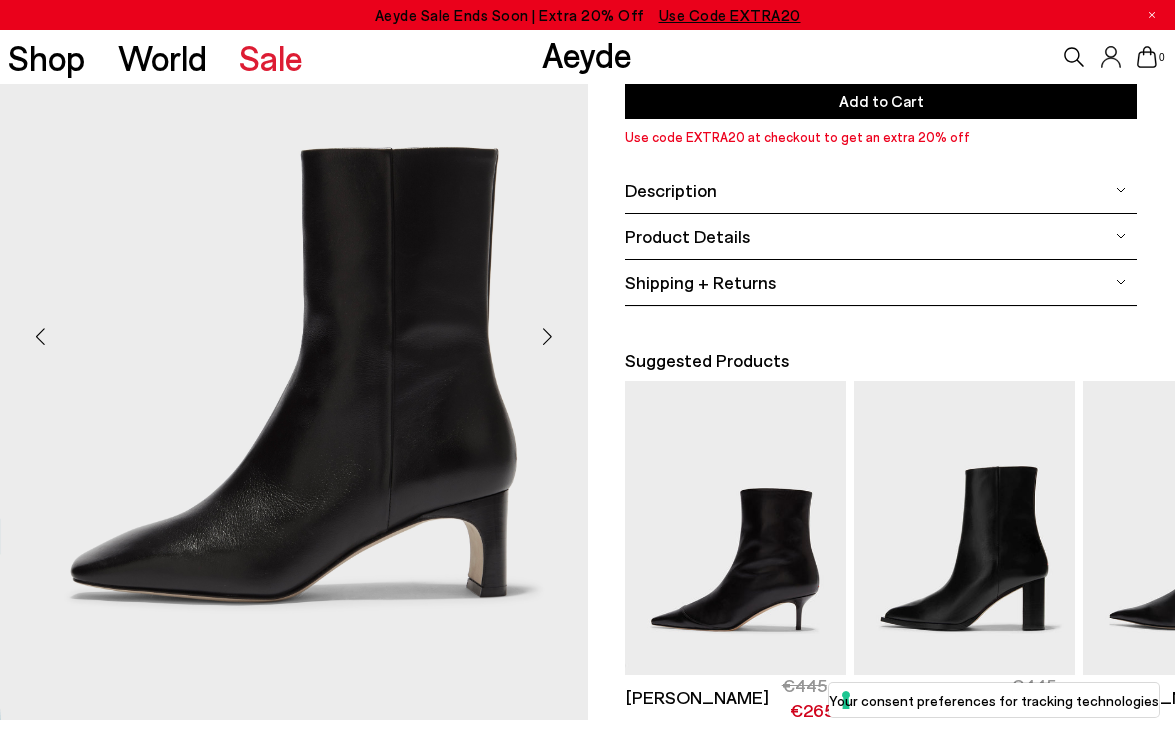 click at bounding box center (548, 336) 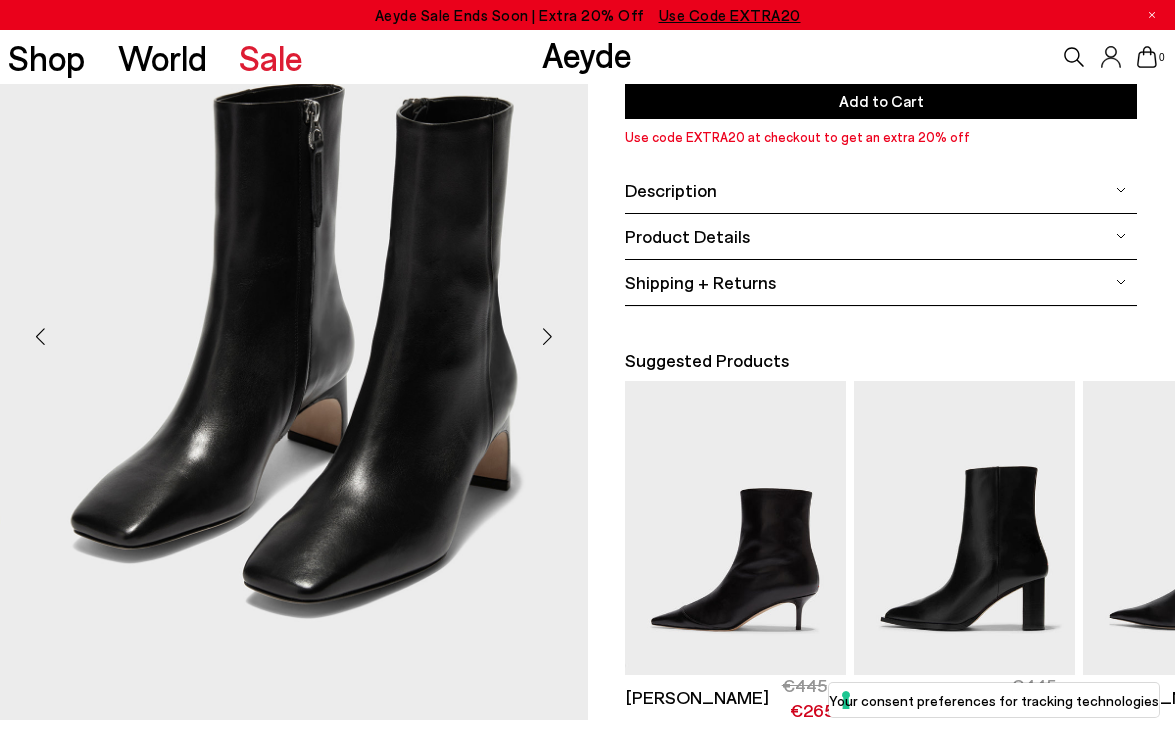 click at bounding box center (548, 336) 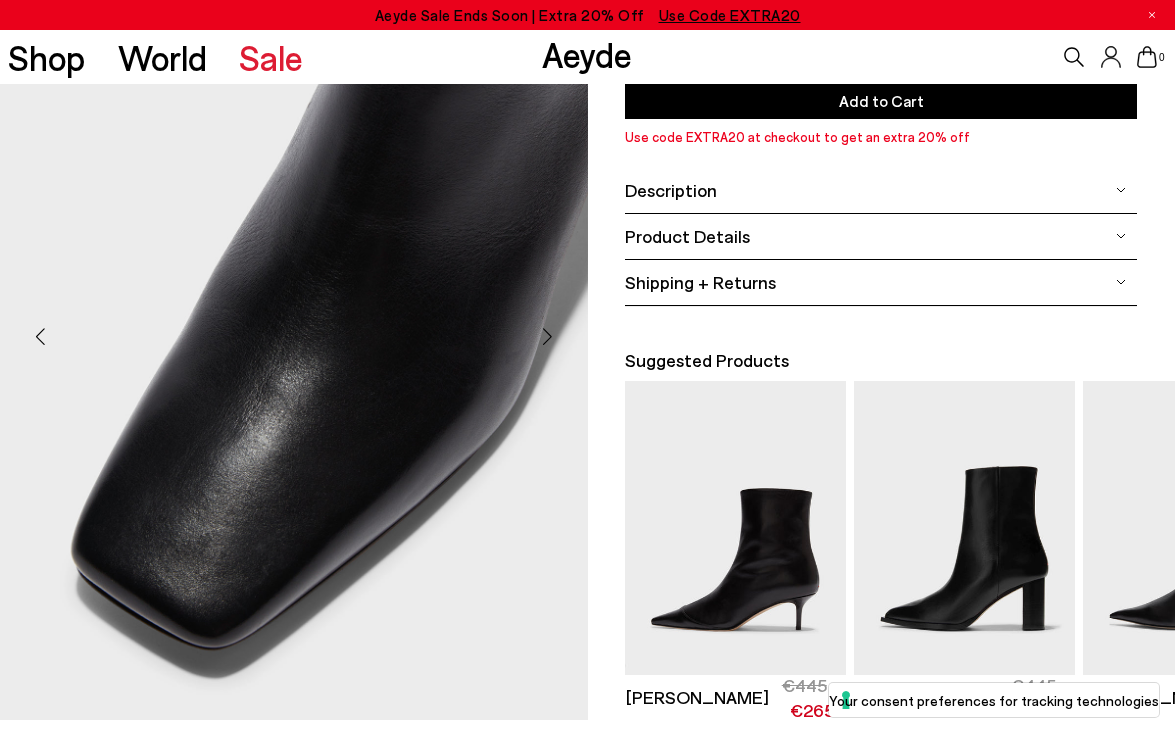 click at bounding box center (548, 336) 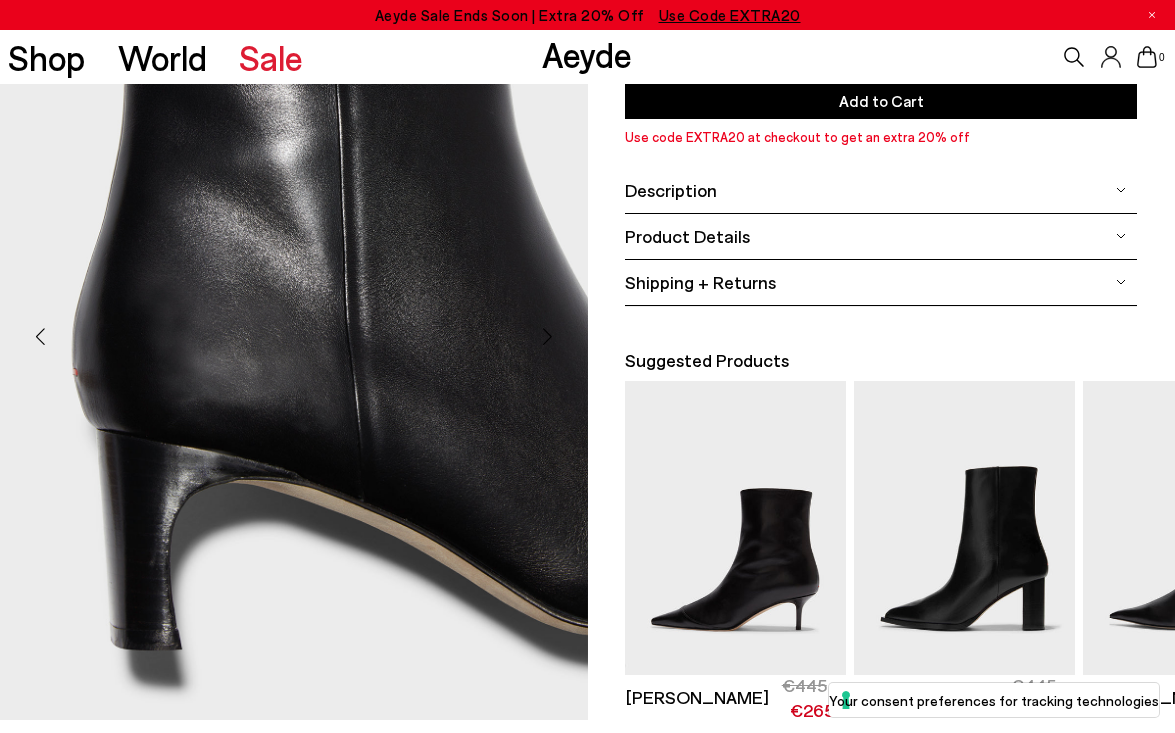 click at bounding box center (548, 336) 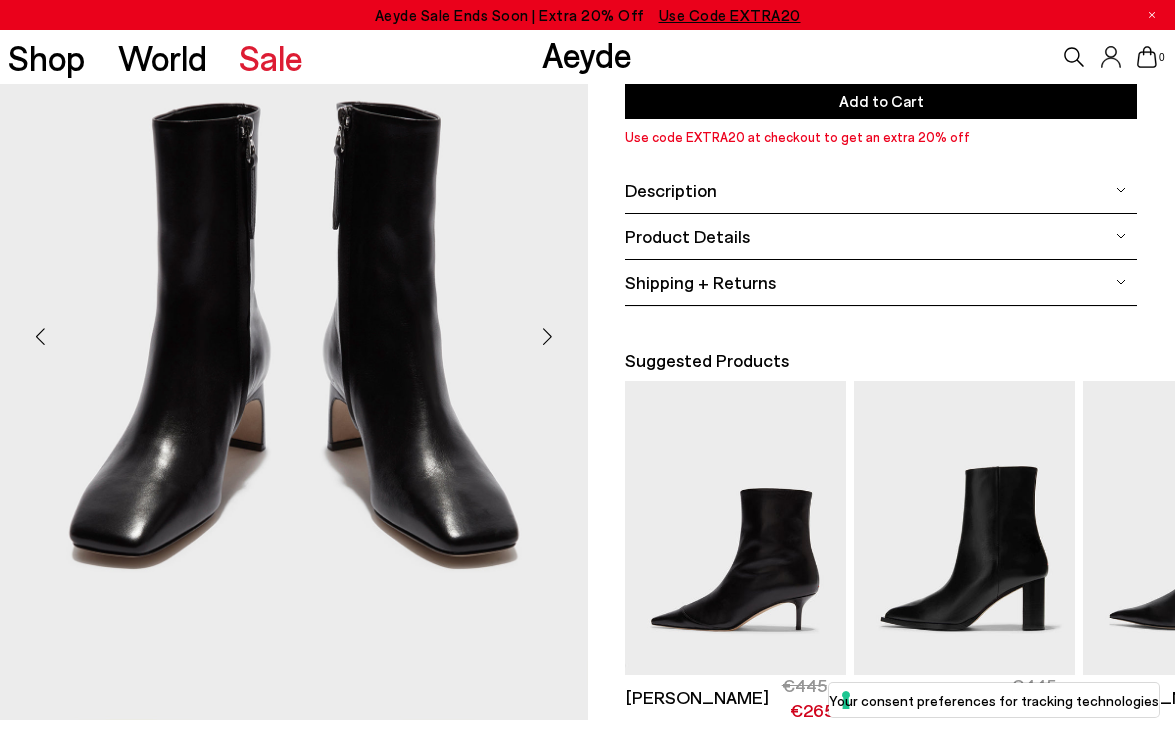 click at bounding box center (548, 336) 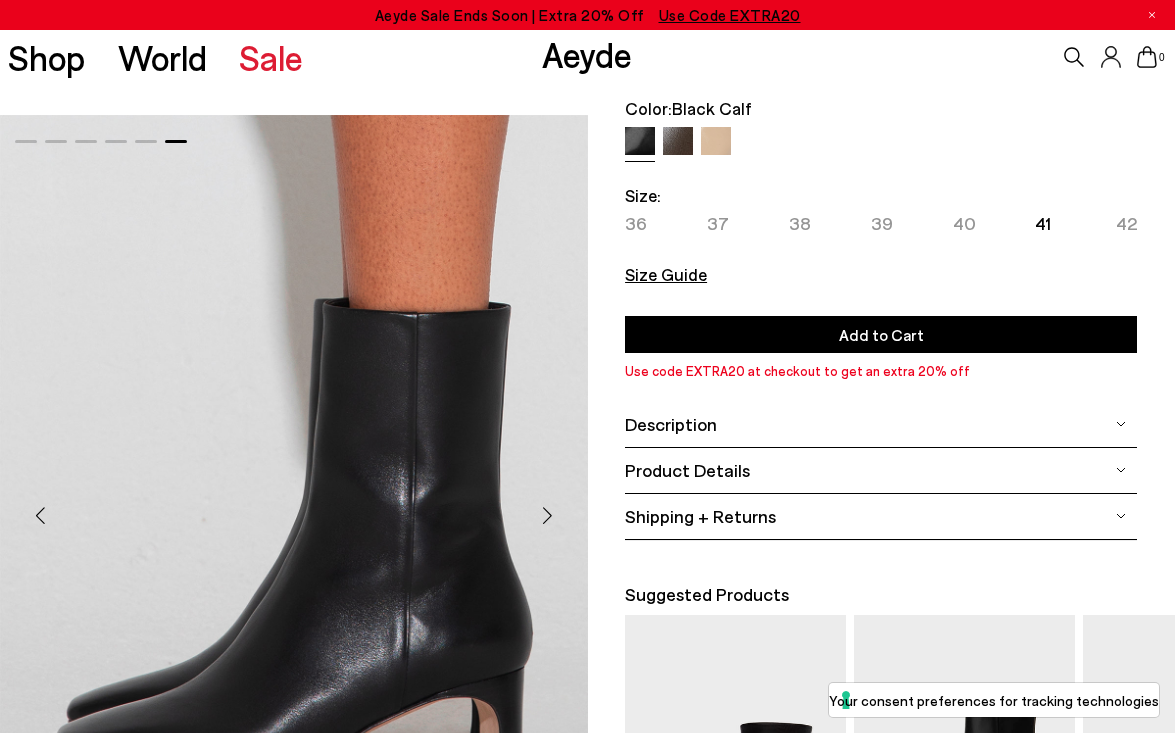 scroll, scrollTop: 9, scrollLeft: 0, axis: vertical 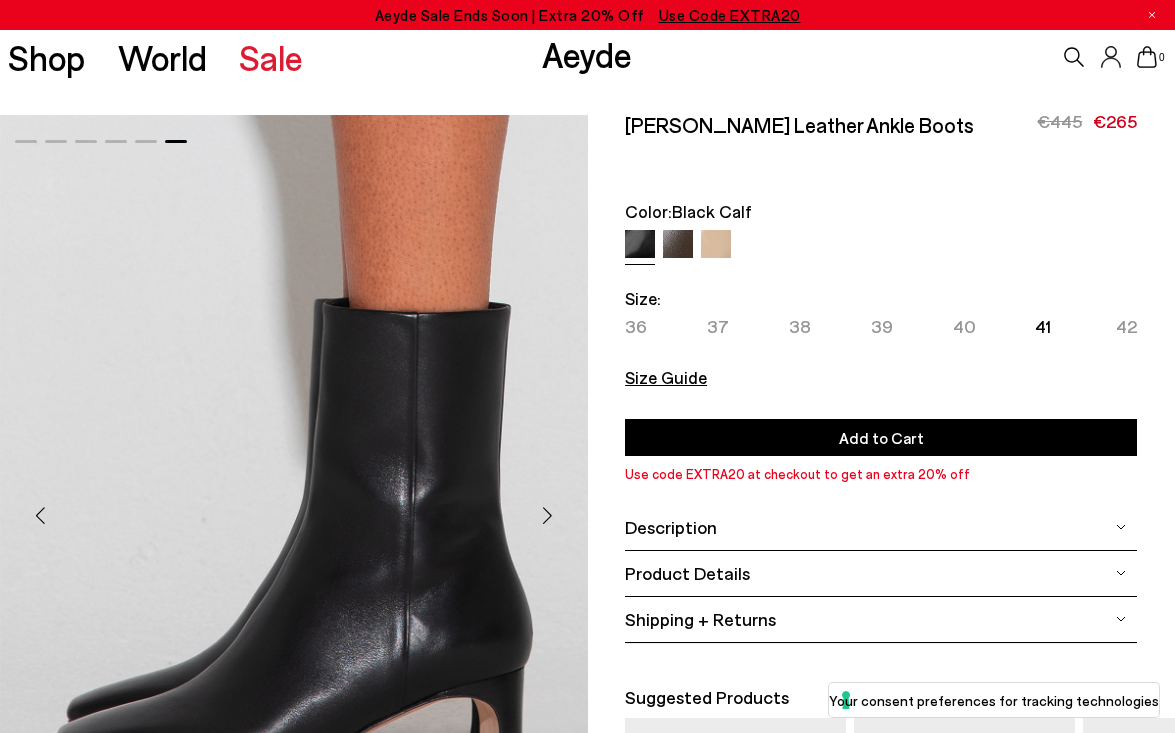 click on "Size Guide" at bounding box center [666, 377] 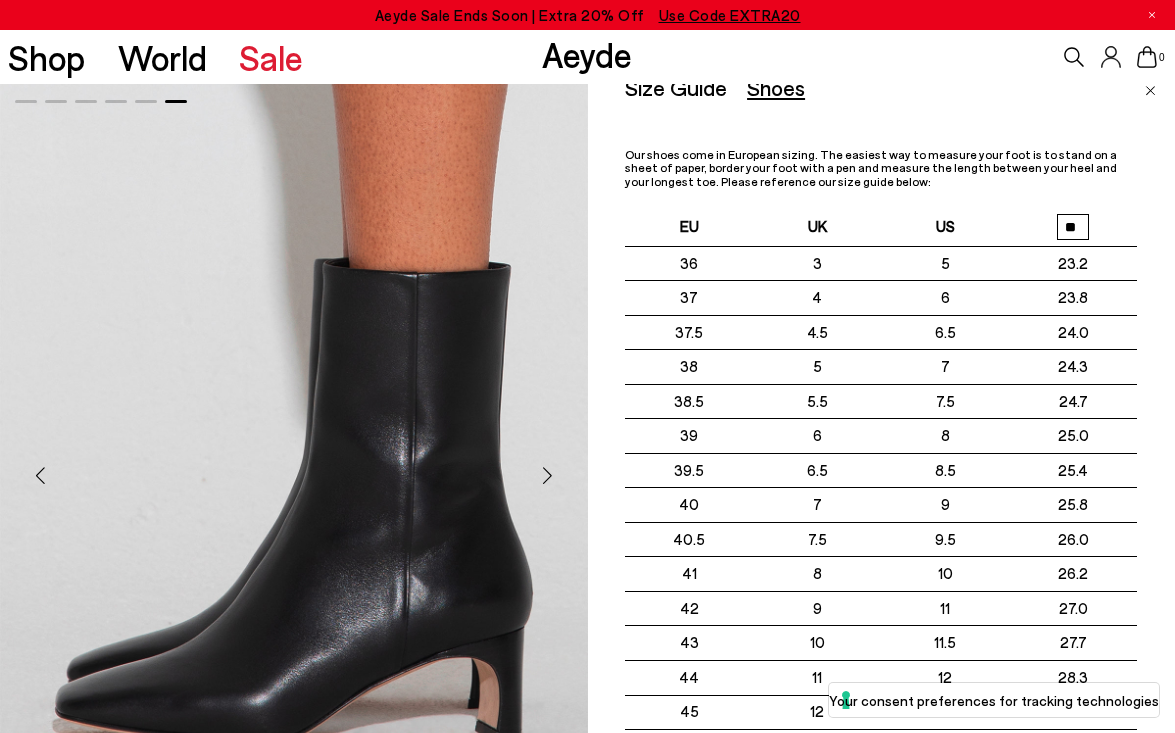scroll, scrollTop: 0, scrollLeft: 0, axis: both 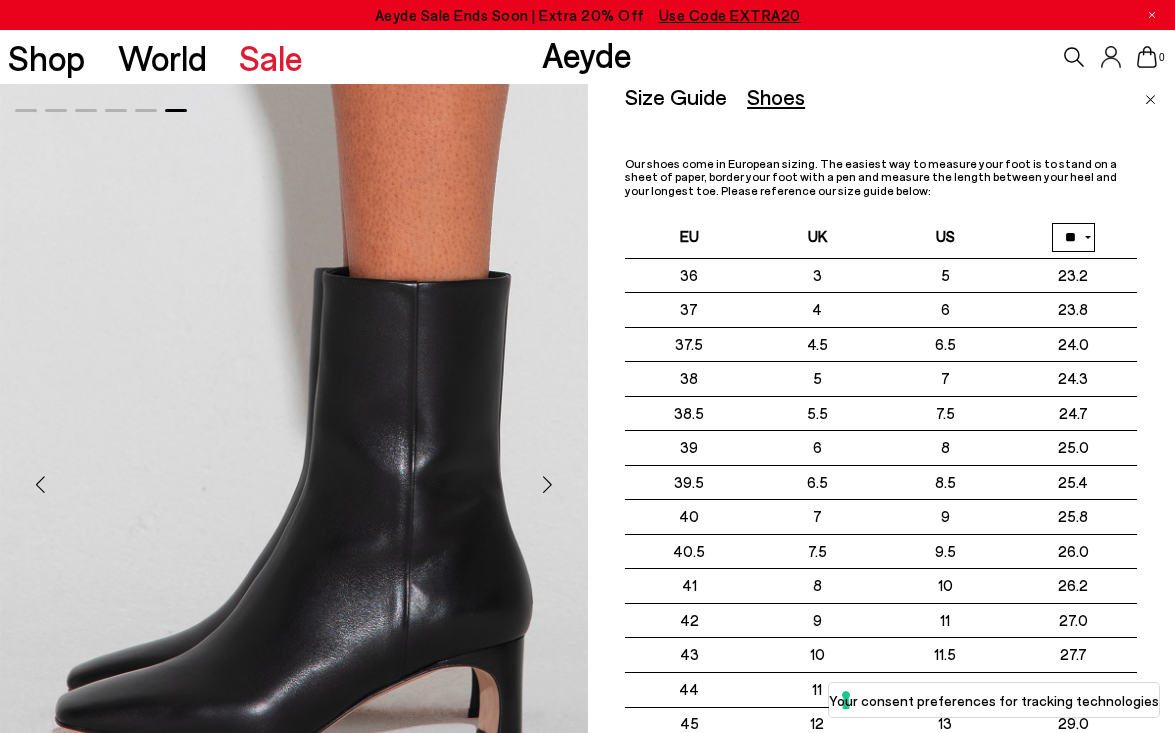 click at bounding box center [1150, 100] 